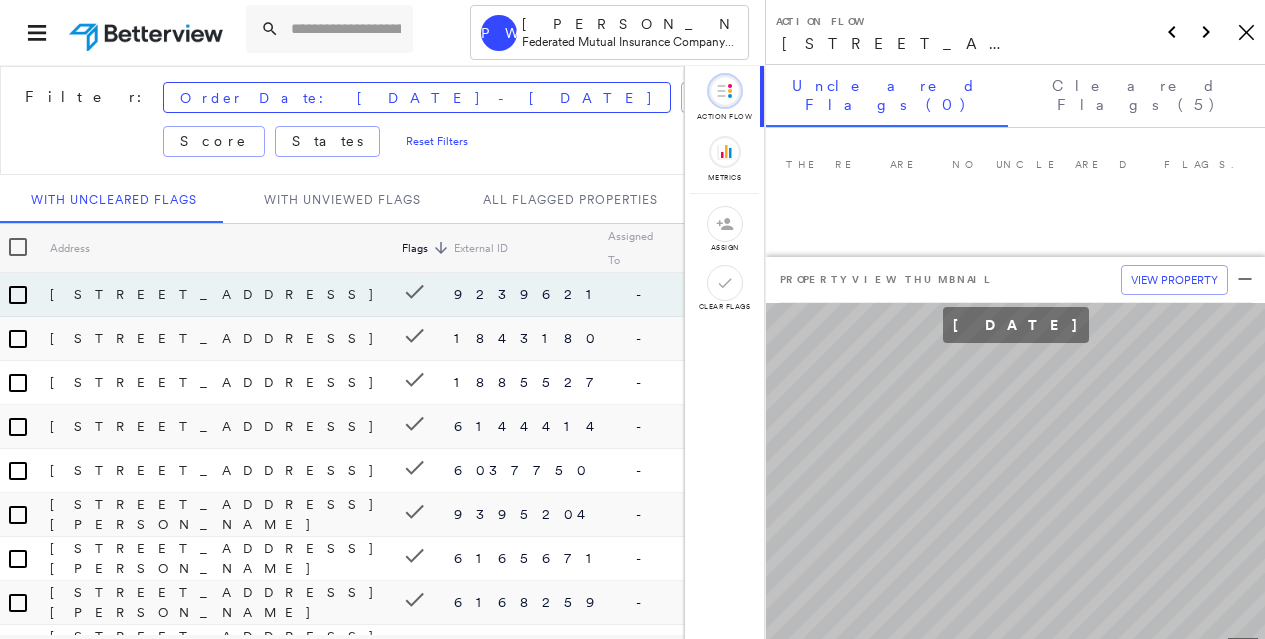 scroll, scrollTop: 0, scrollLeft: 0, axis: both 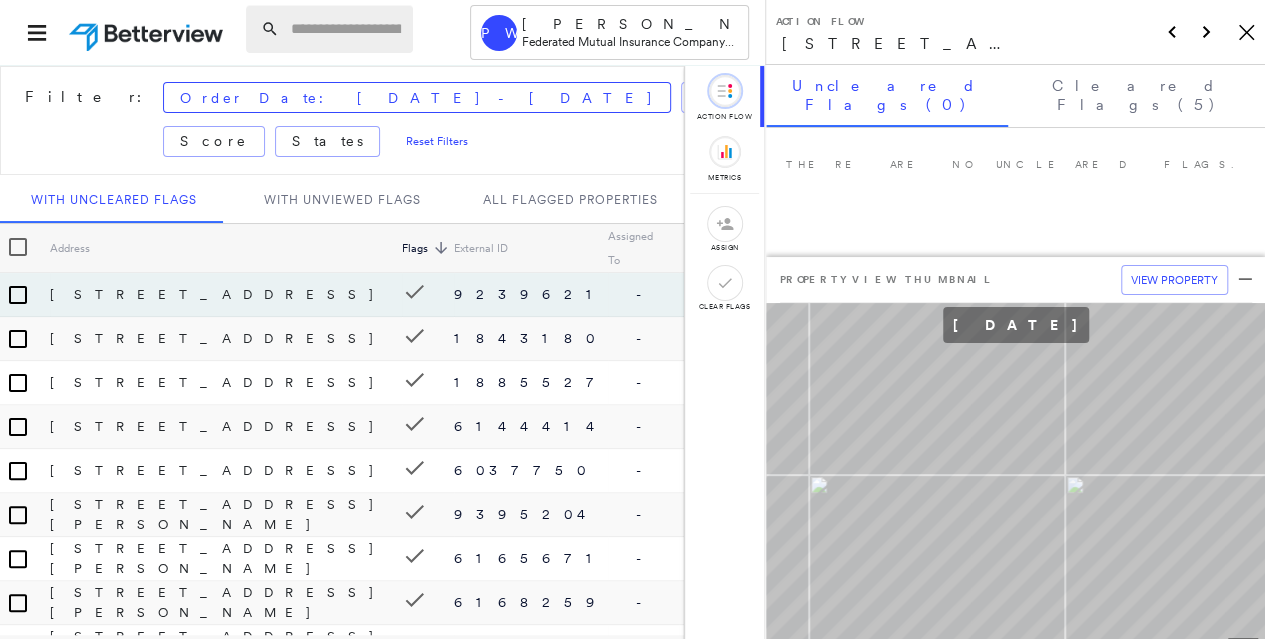 click at bounding box center (346, 29) 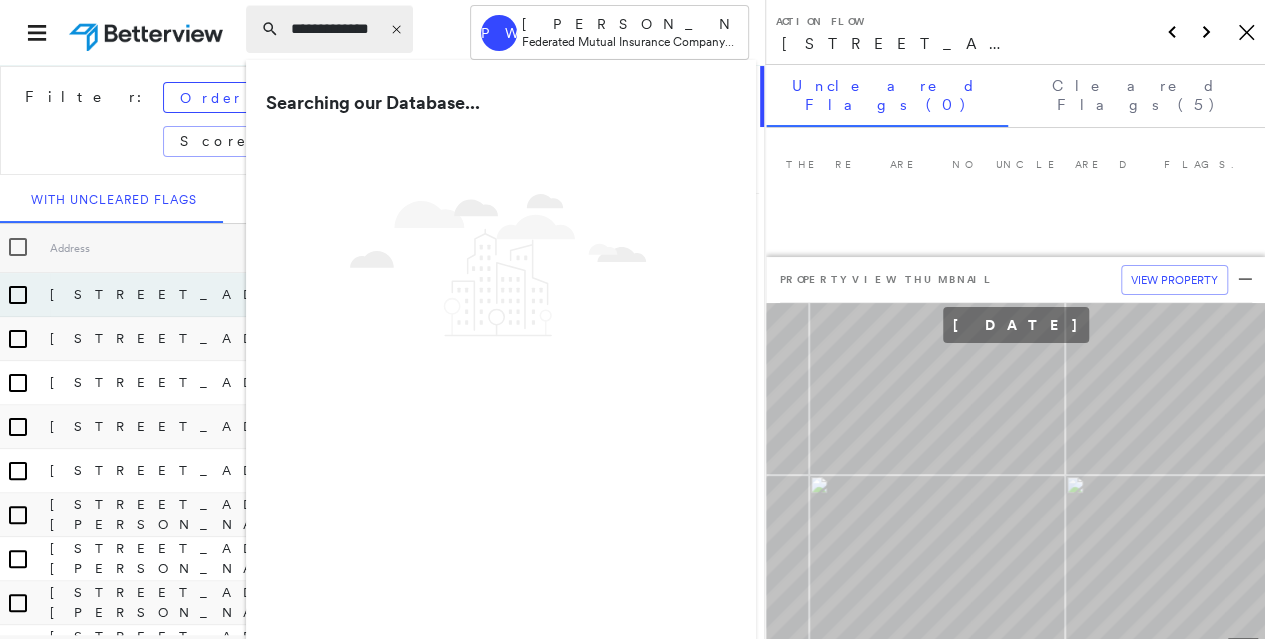 scroll, scrollTop: 0, scrollLeft: 4, axis: horizontal 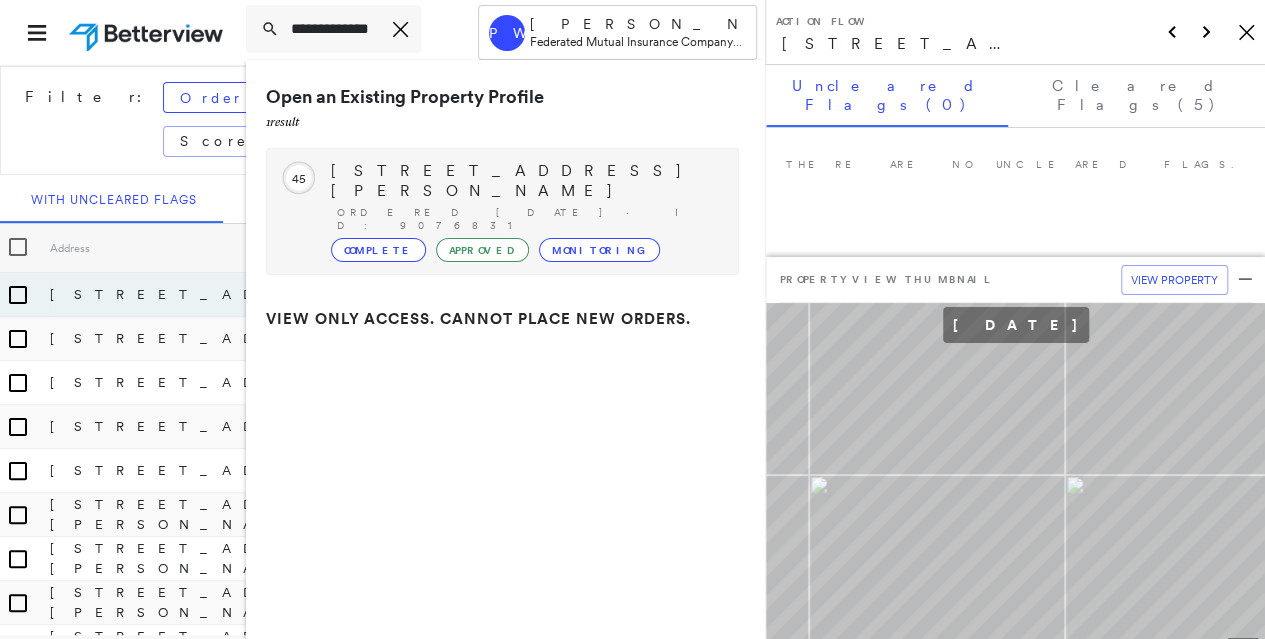 type on "**********" 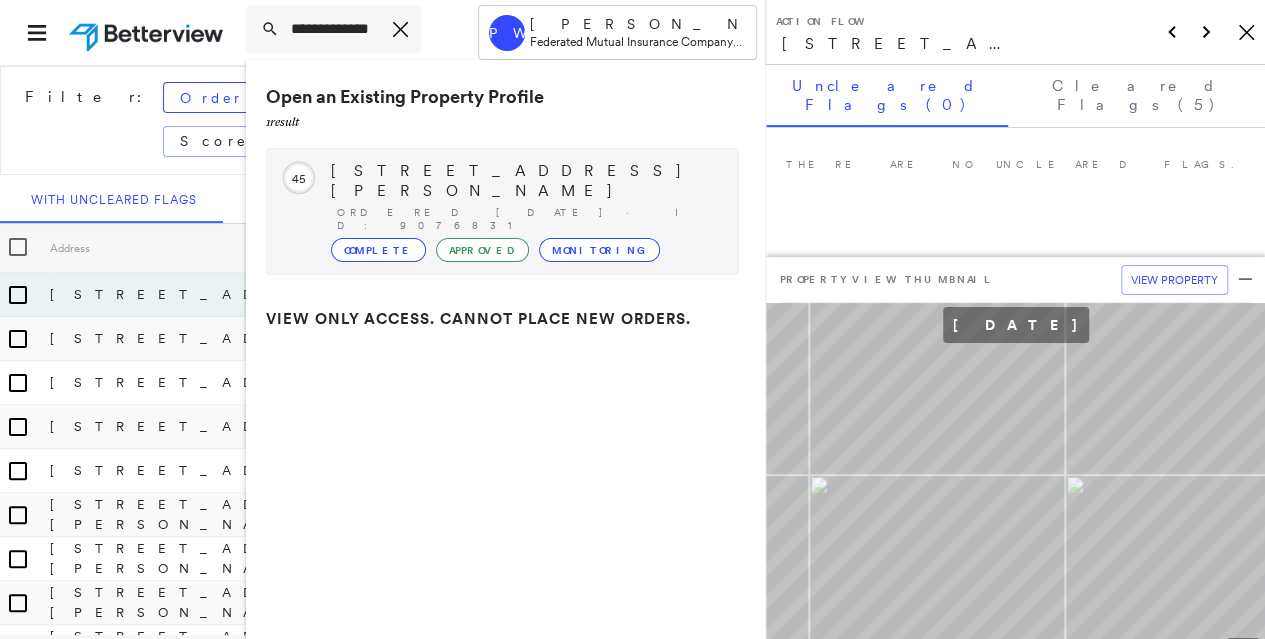 click on "45" 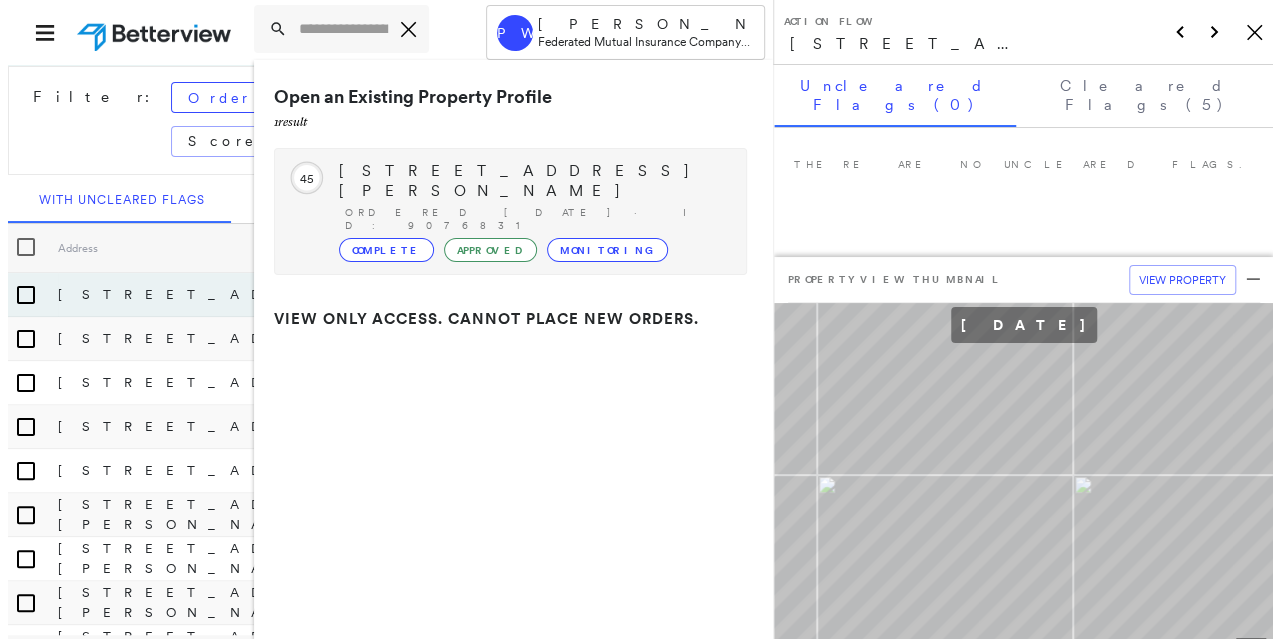 scroll, scrollTop: 0, scrollLeft: 0, axis: both 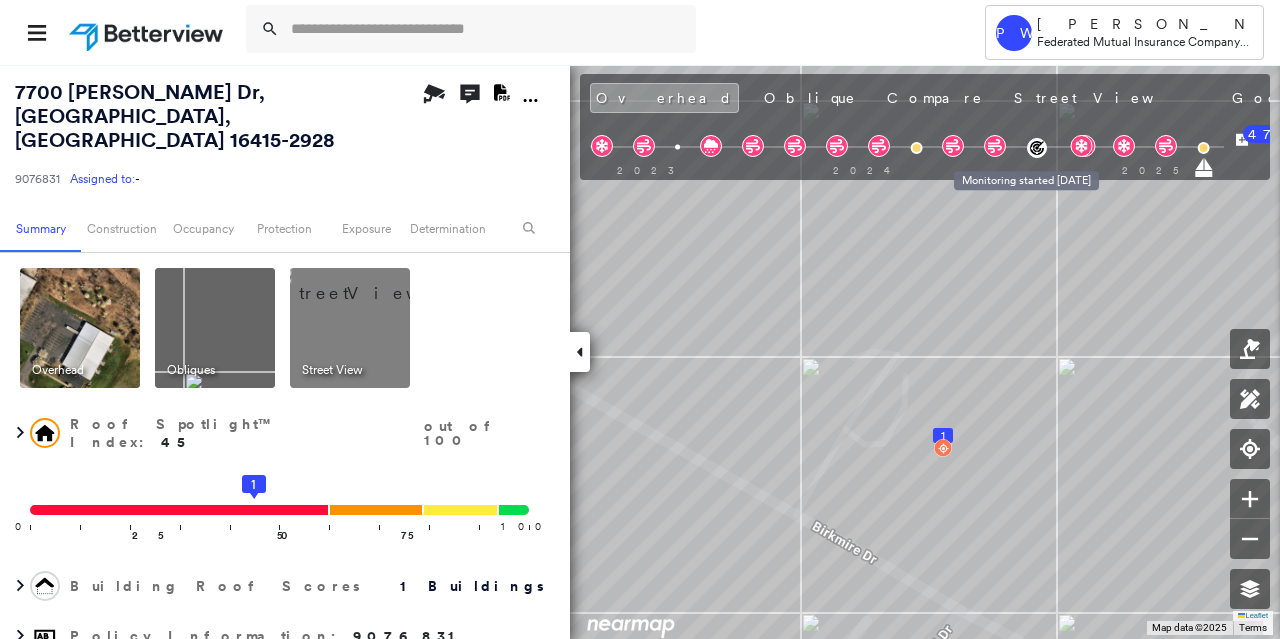 click 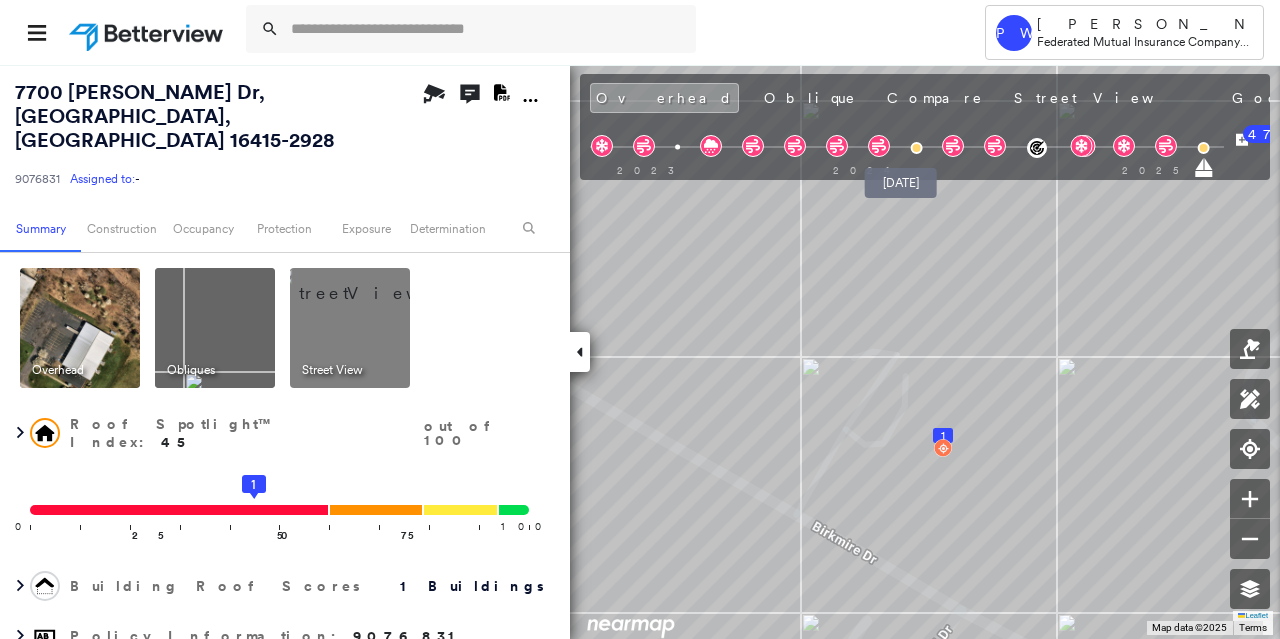click at bounding box center (916, 148) 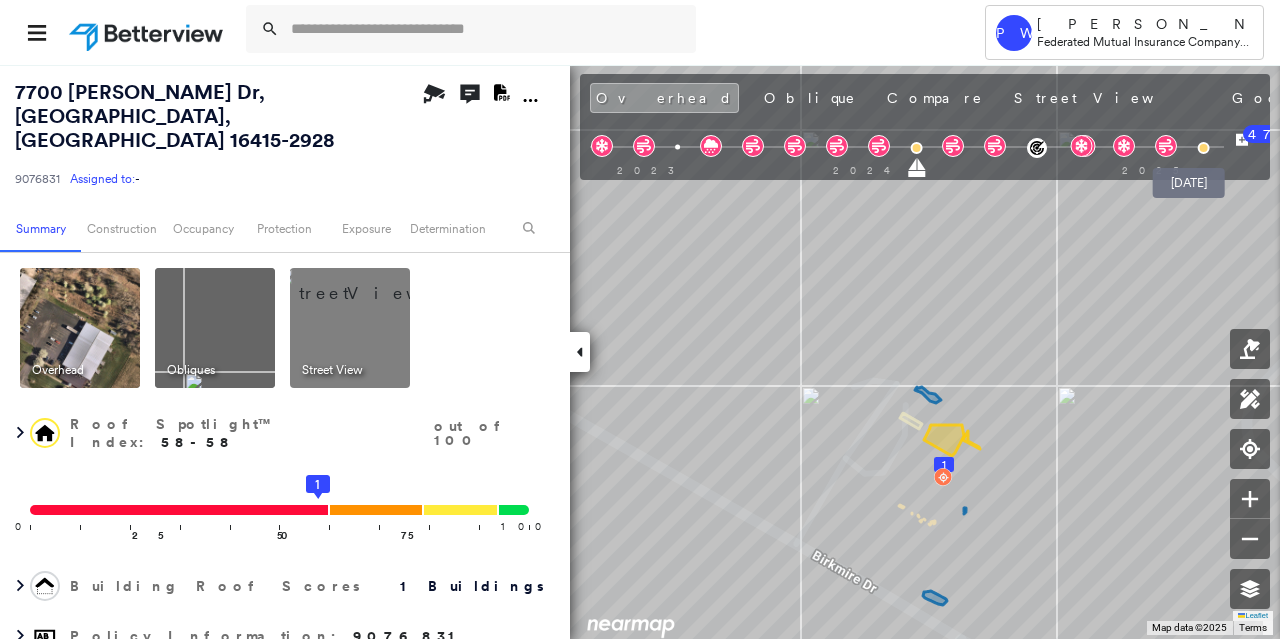 click at bounding box center (1203, 148) 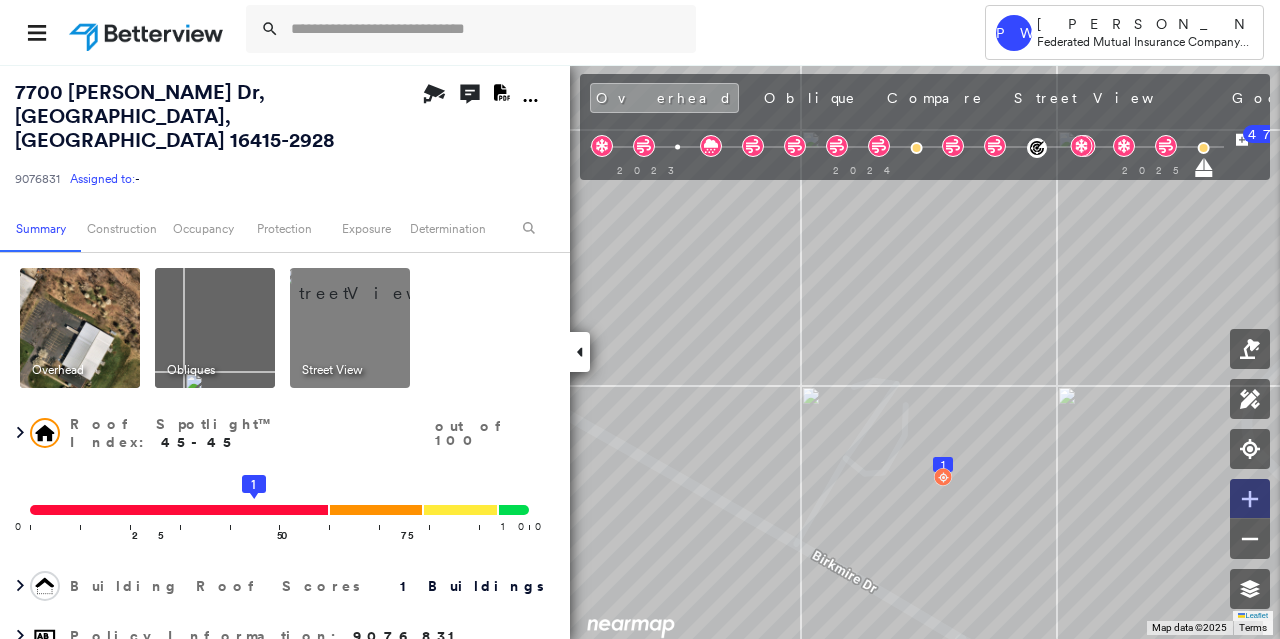 click 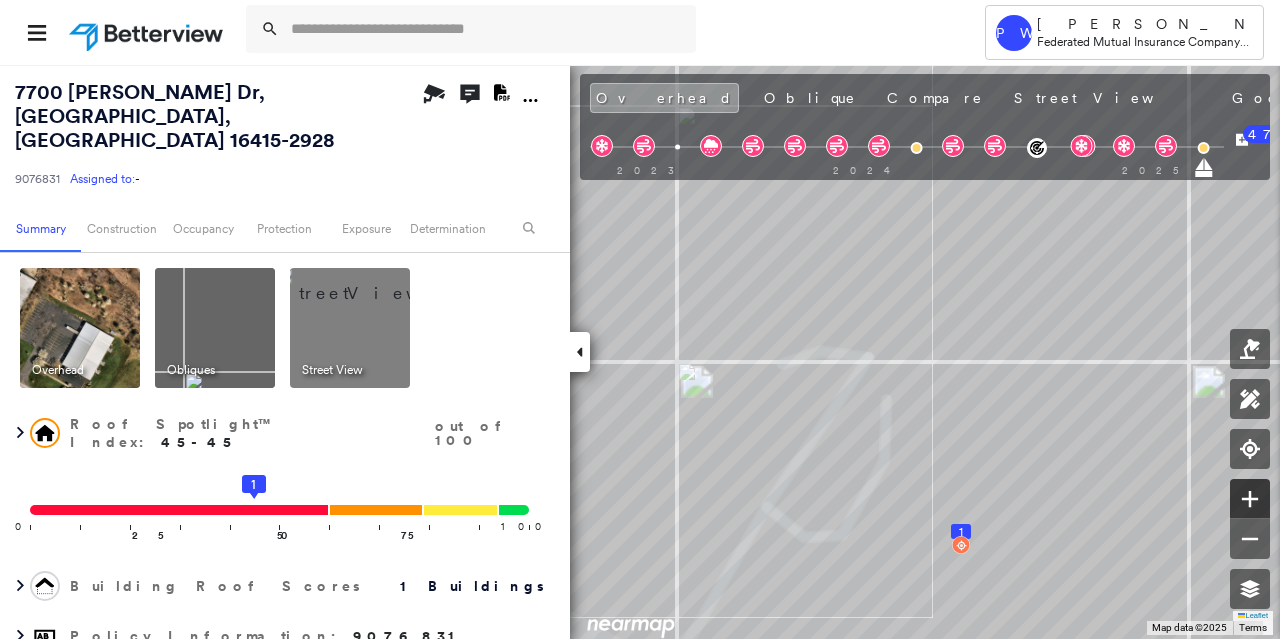 click 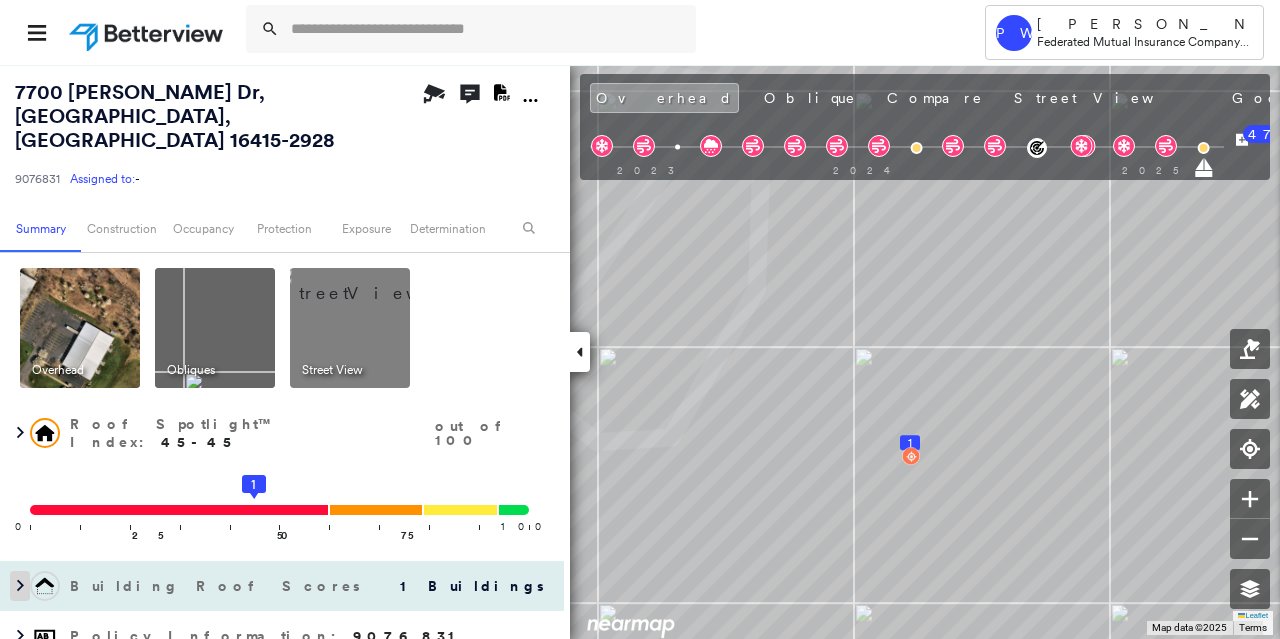 click 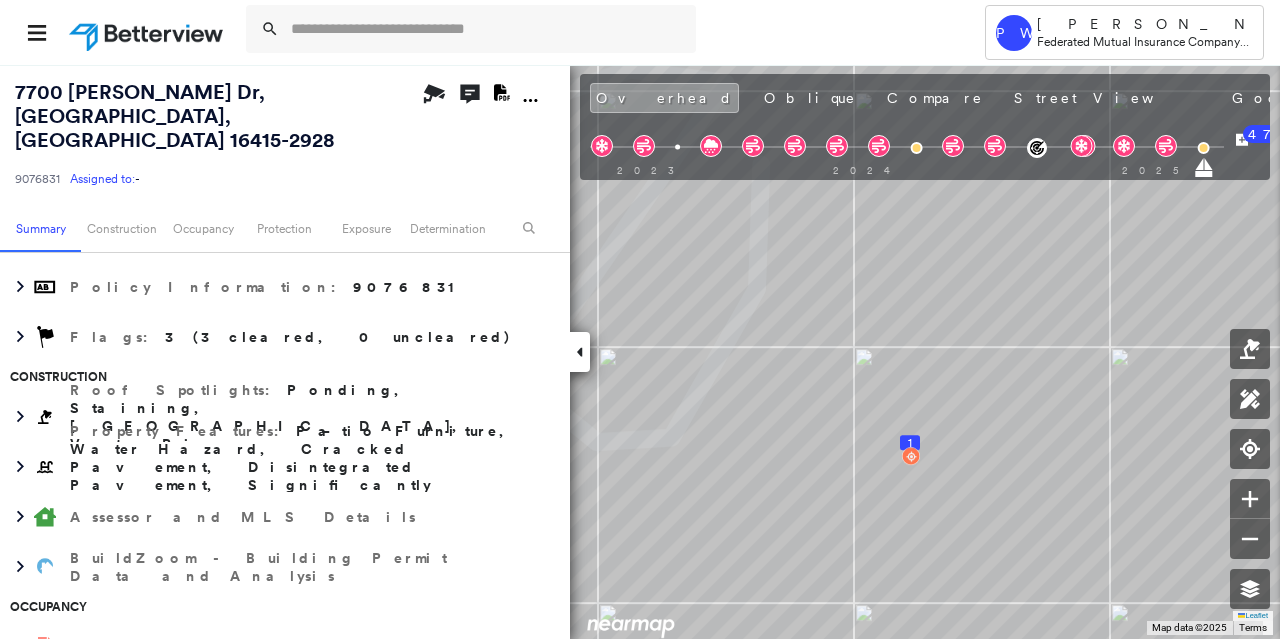 scroll, scrollTop: 445, scrollLeft: 0, axis: vertical 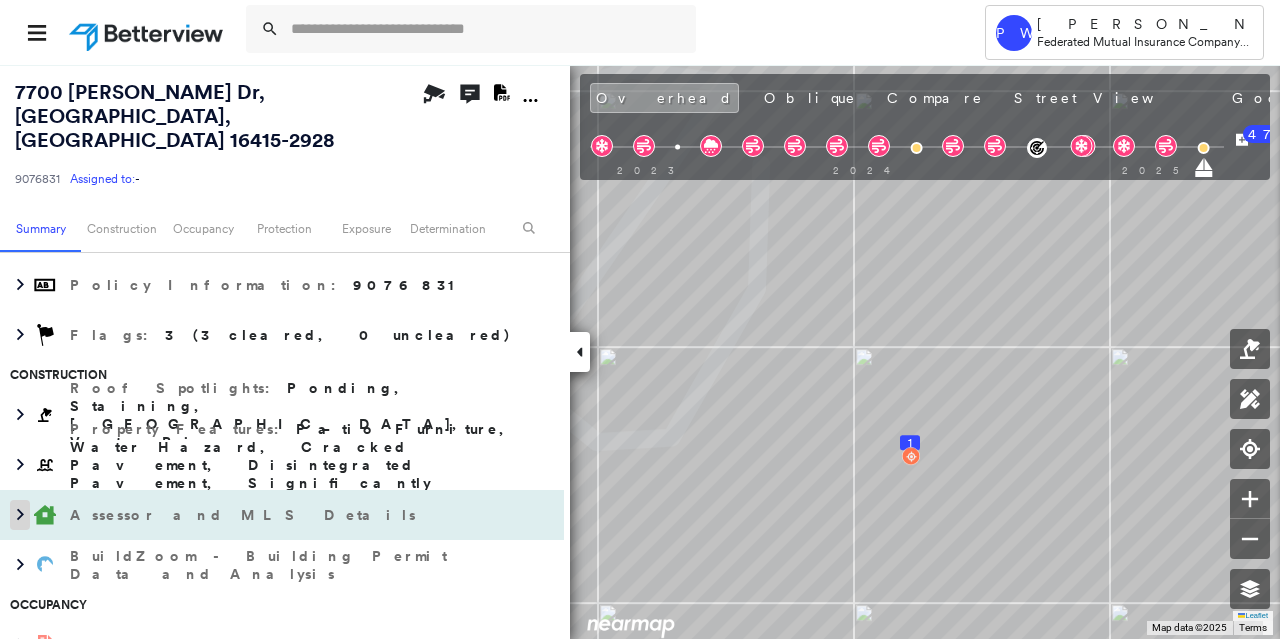 click 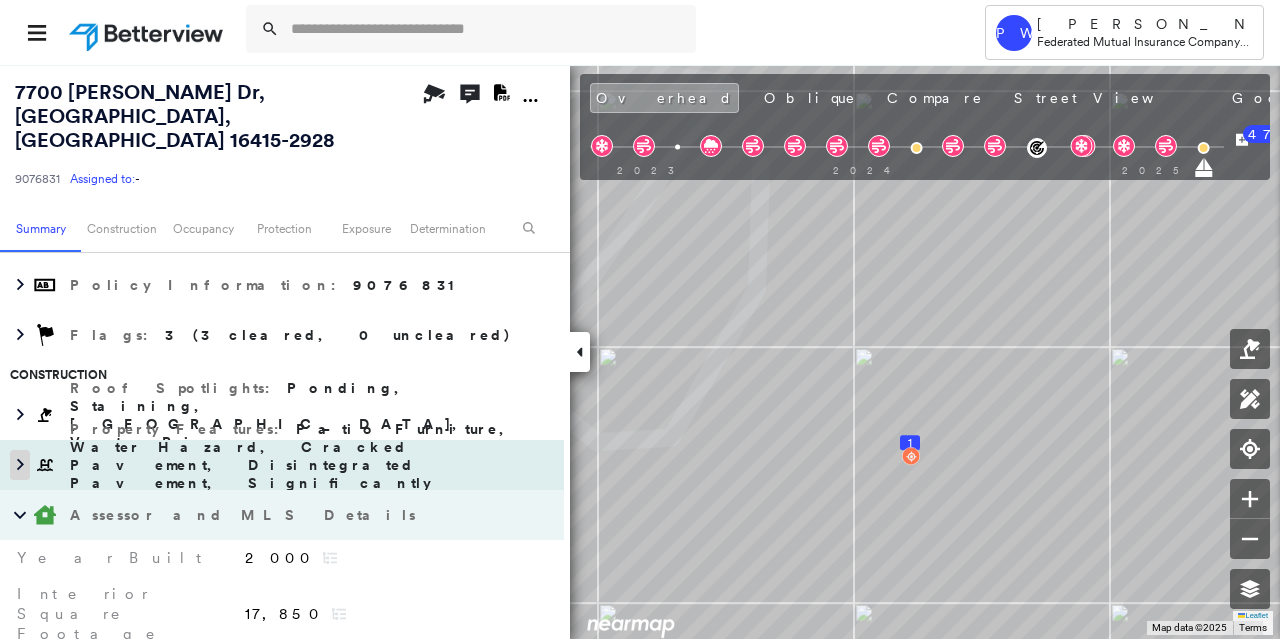 click 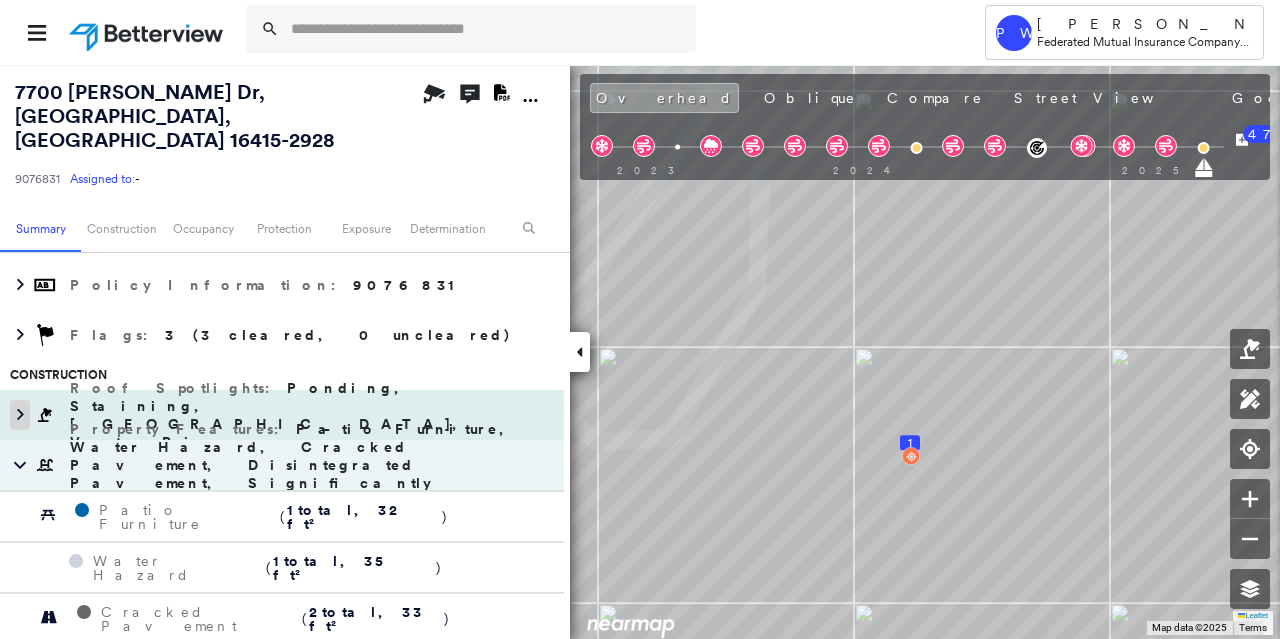 click 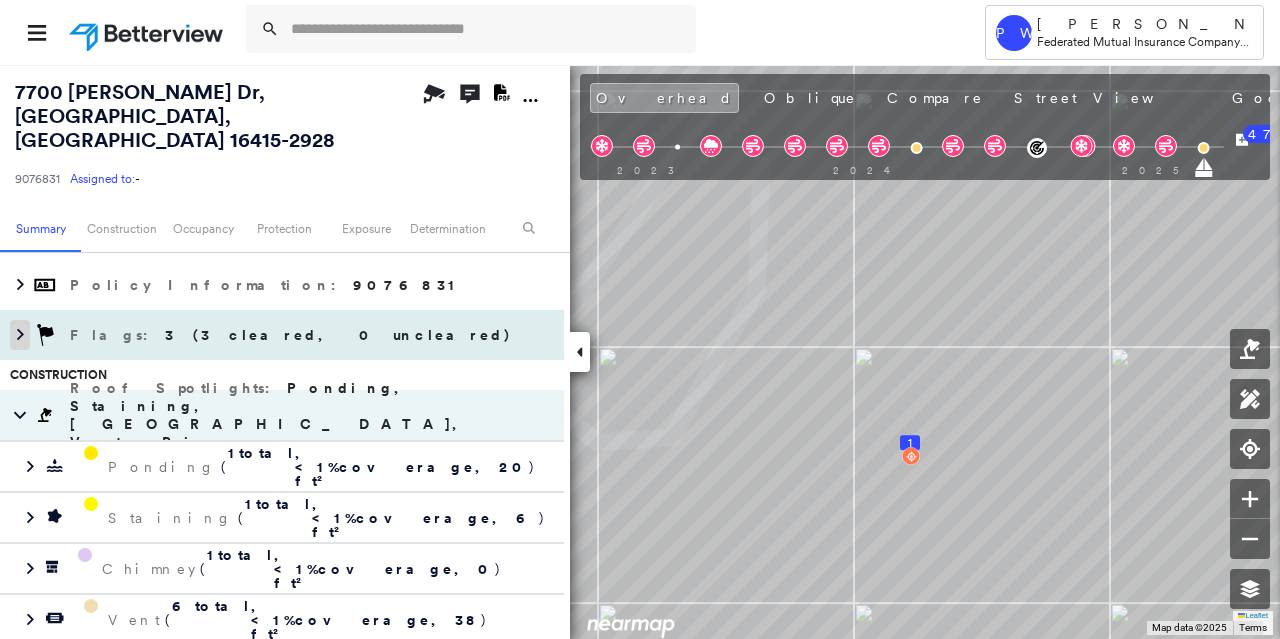 click at bounding box center [20, 335] 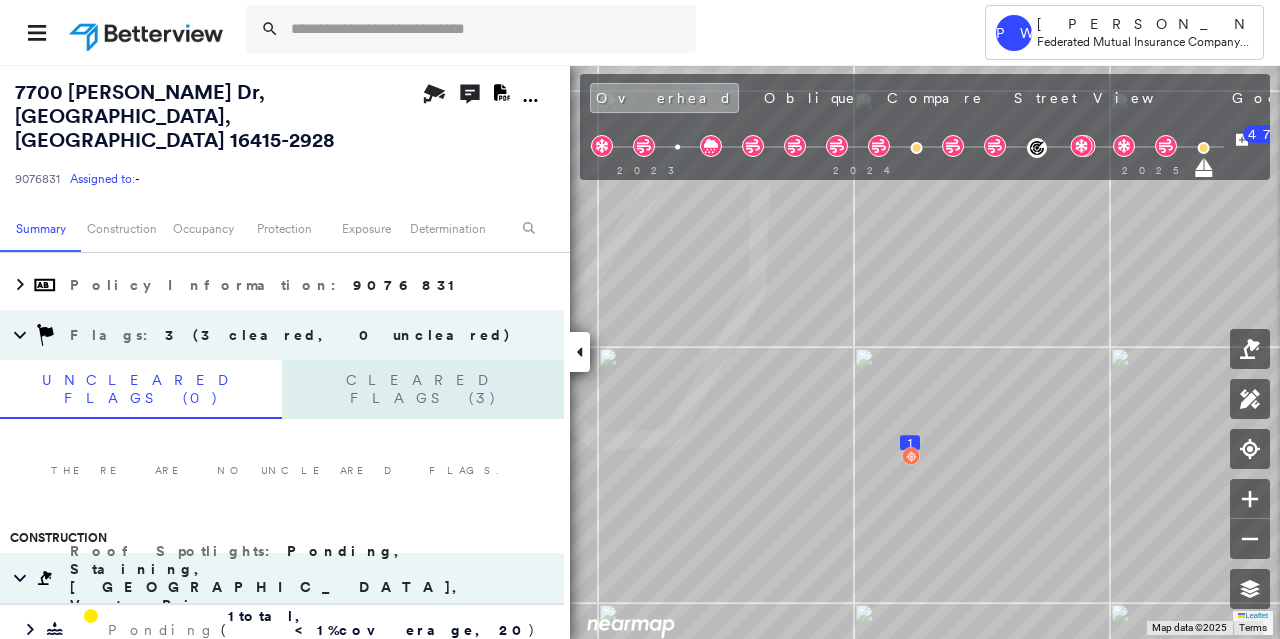 click on "Cleared Flags  (3)" at bounding box center (423, 389) 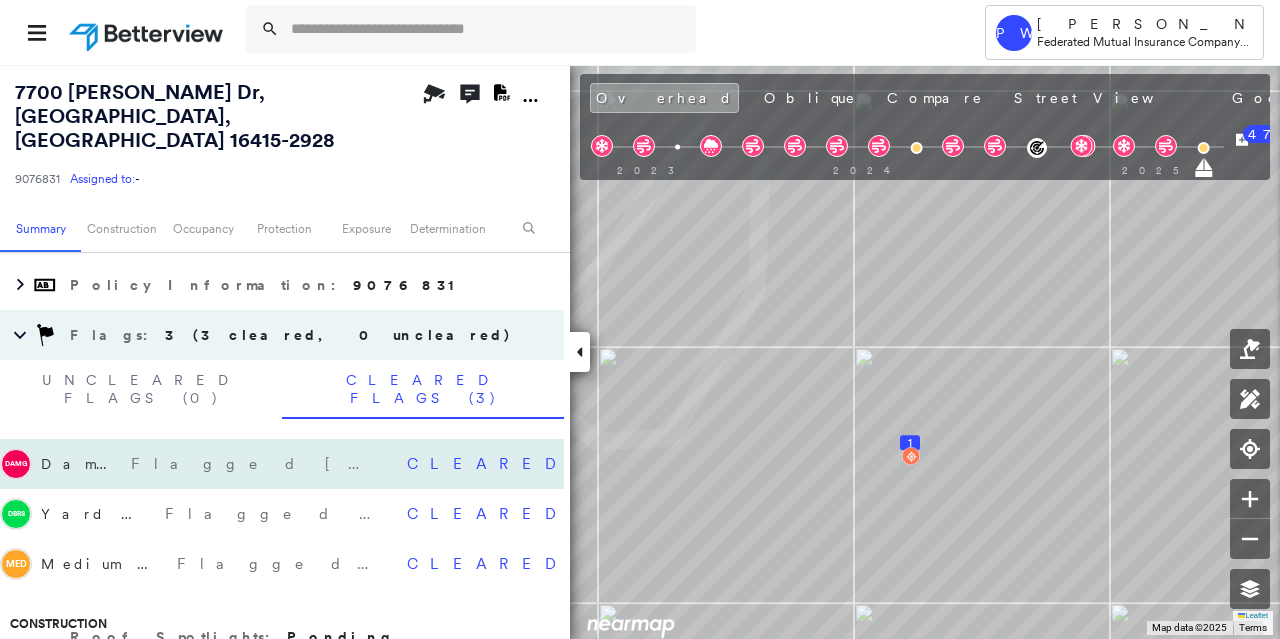 click at bounding box center (-35, 464) 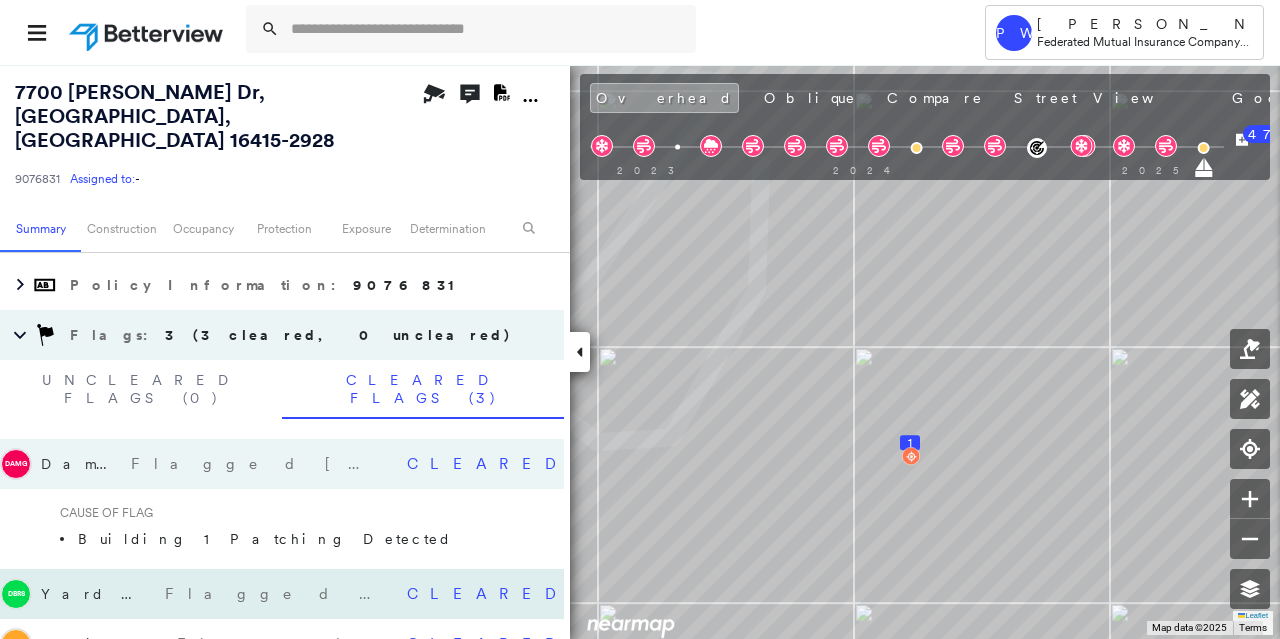 click 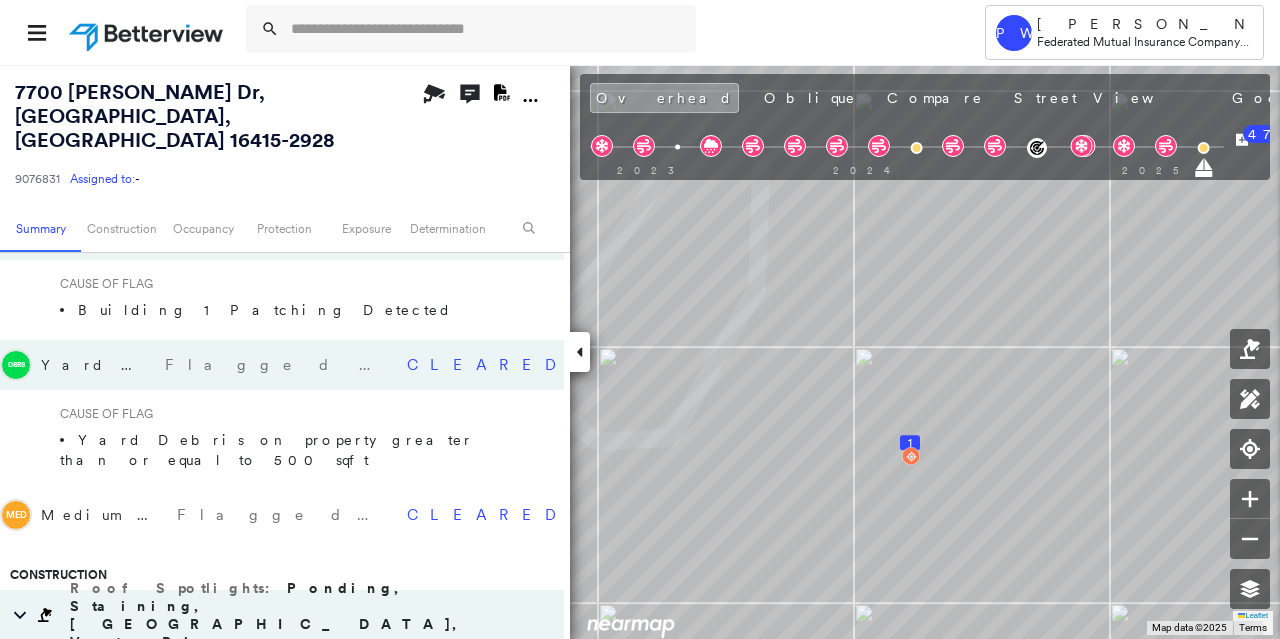 scroll, scrollTop: 678, scrollLeft: 0, axis: vertical 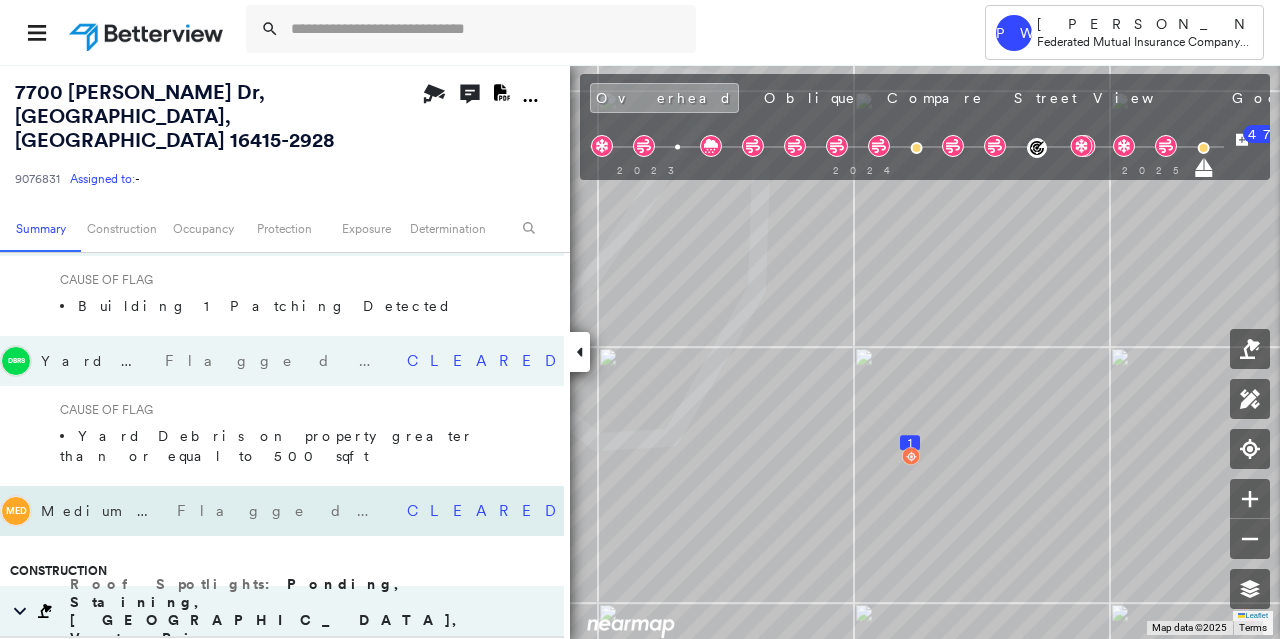 click 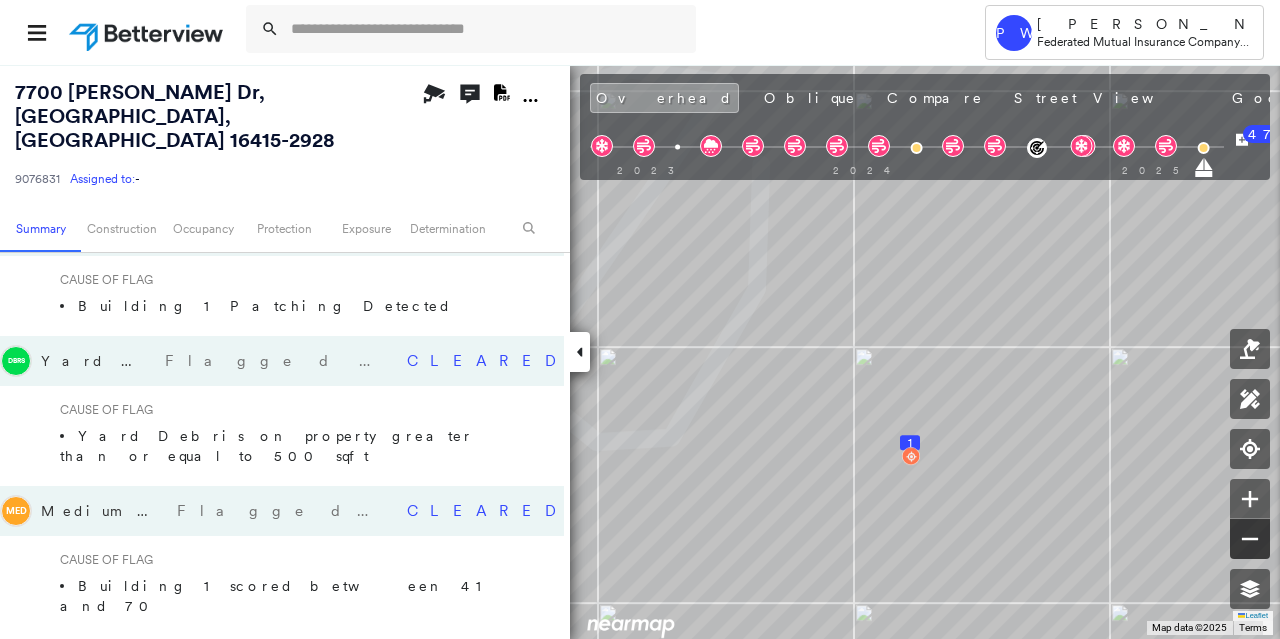 click at bounding box center (1250, 539) 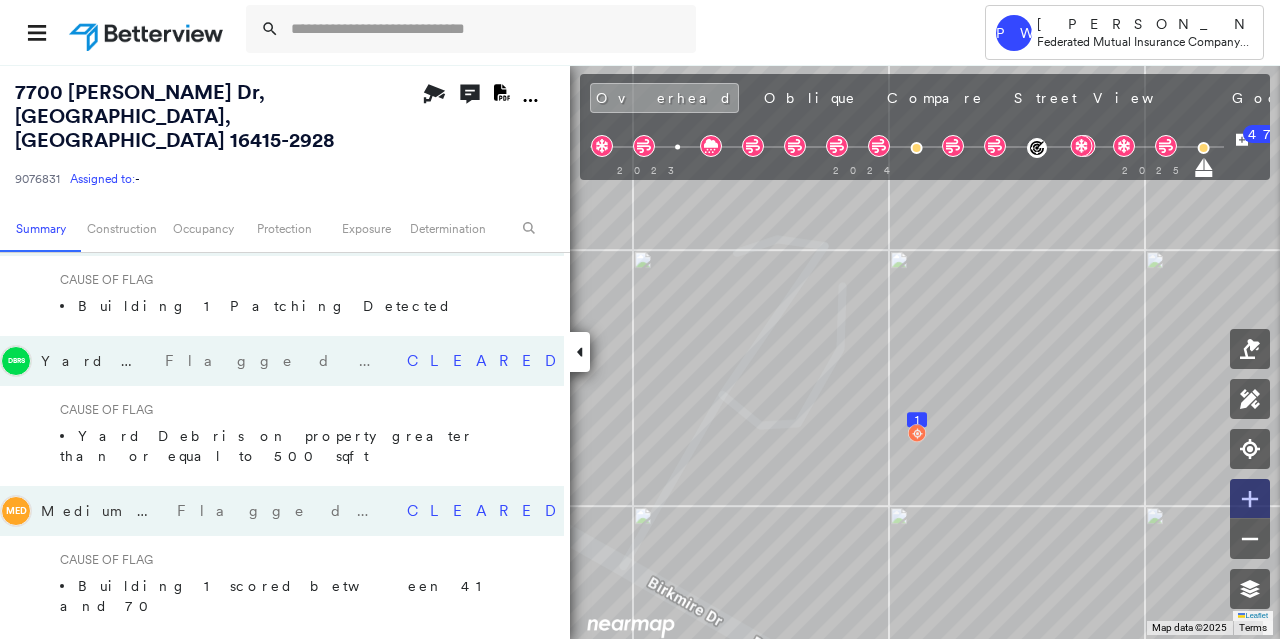 click 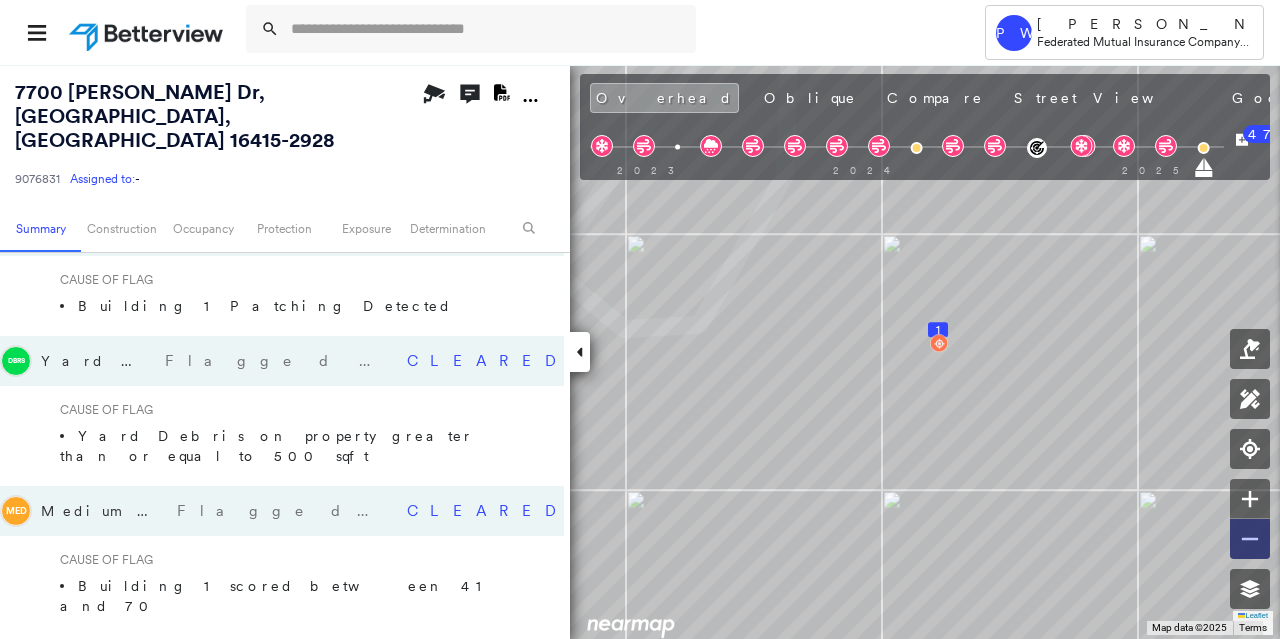 click 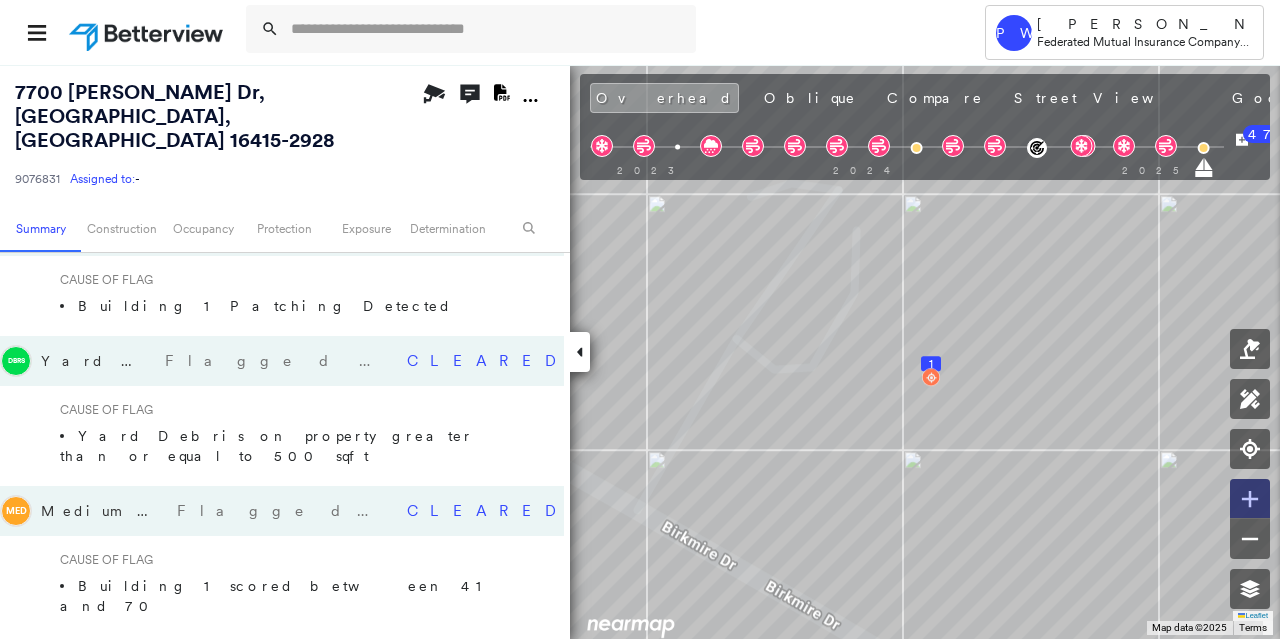 click 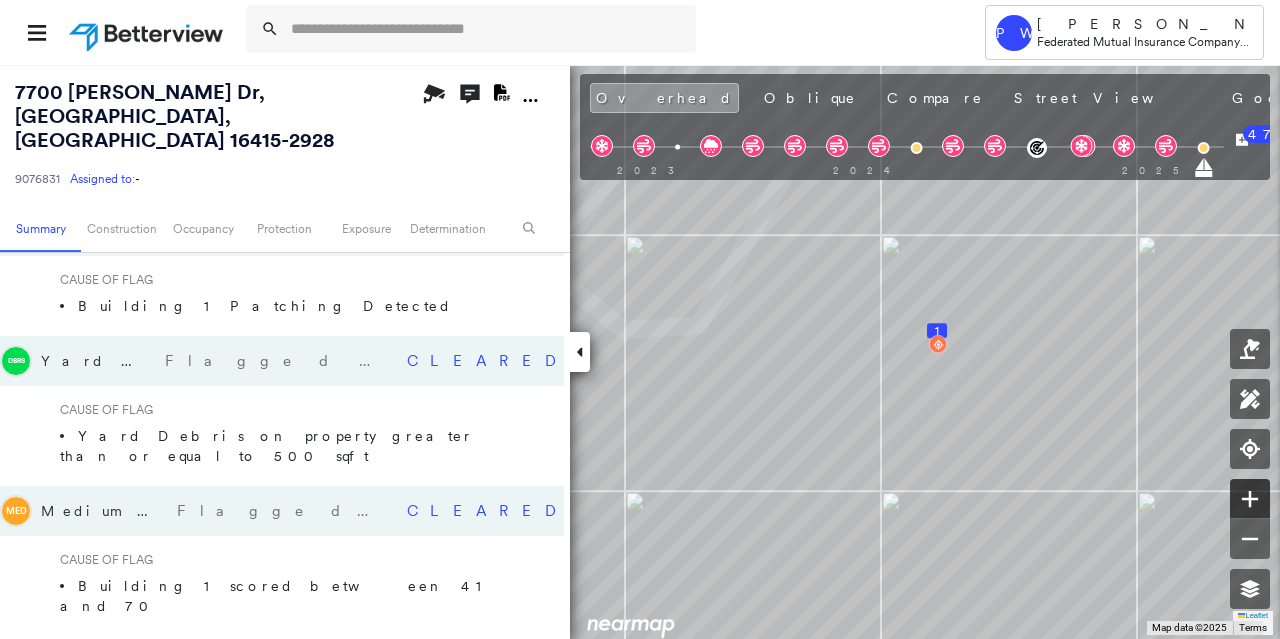 click 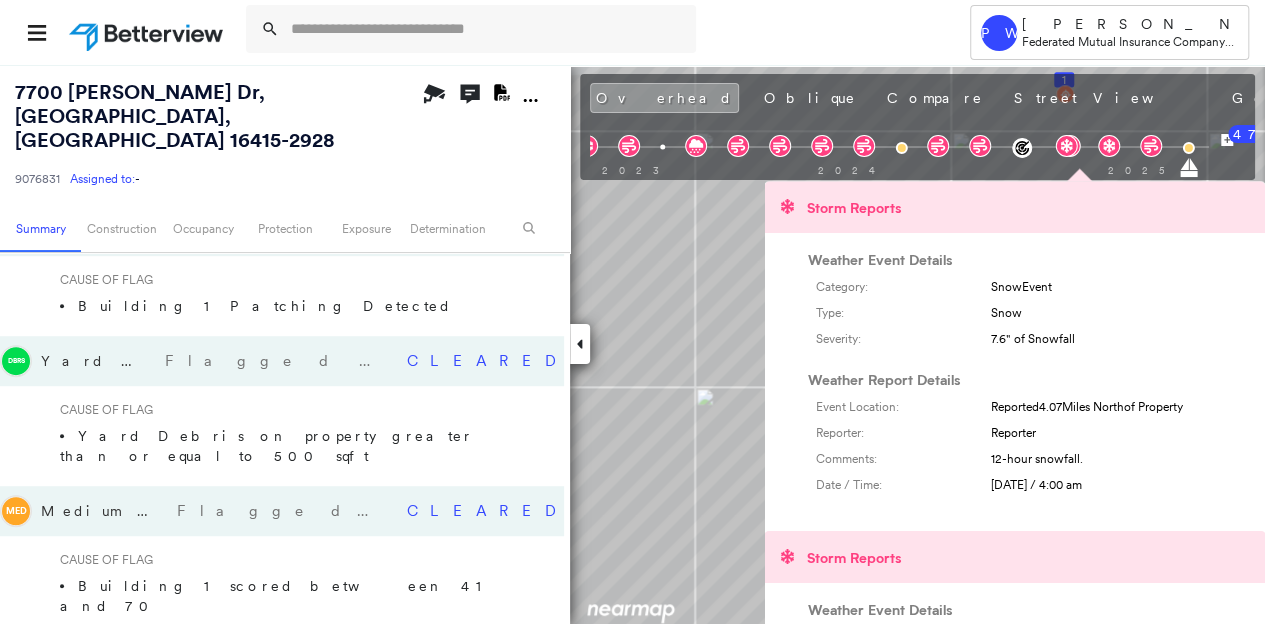 click 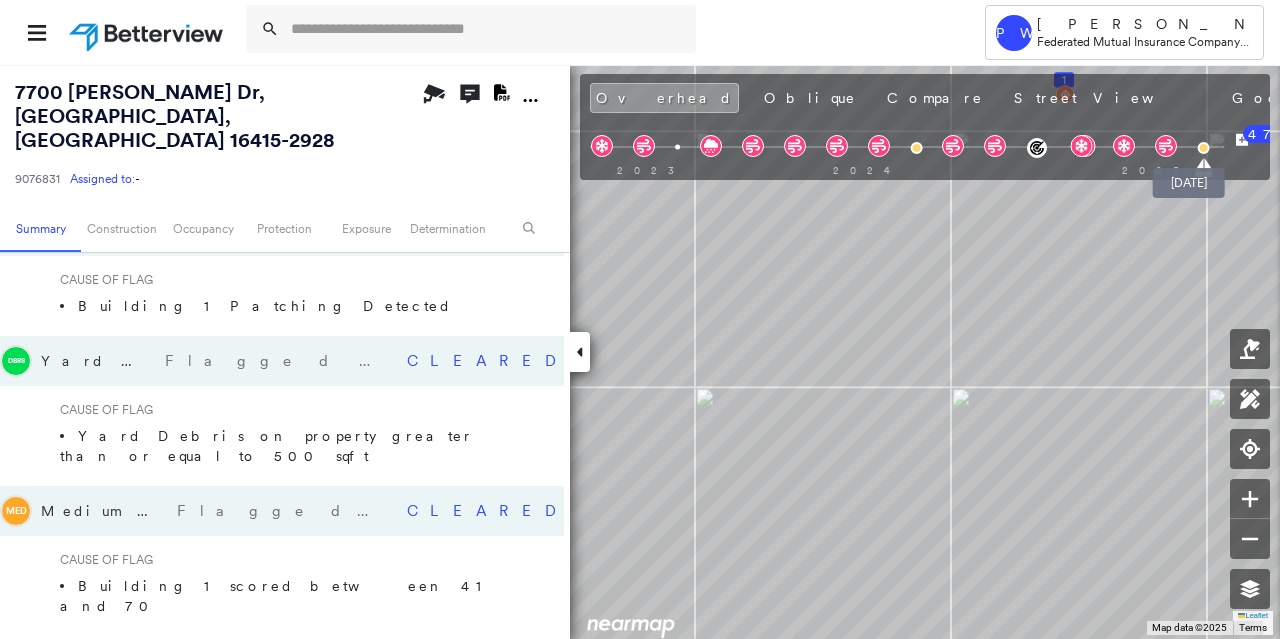 click at bounding box center (1203, 148) 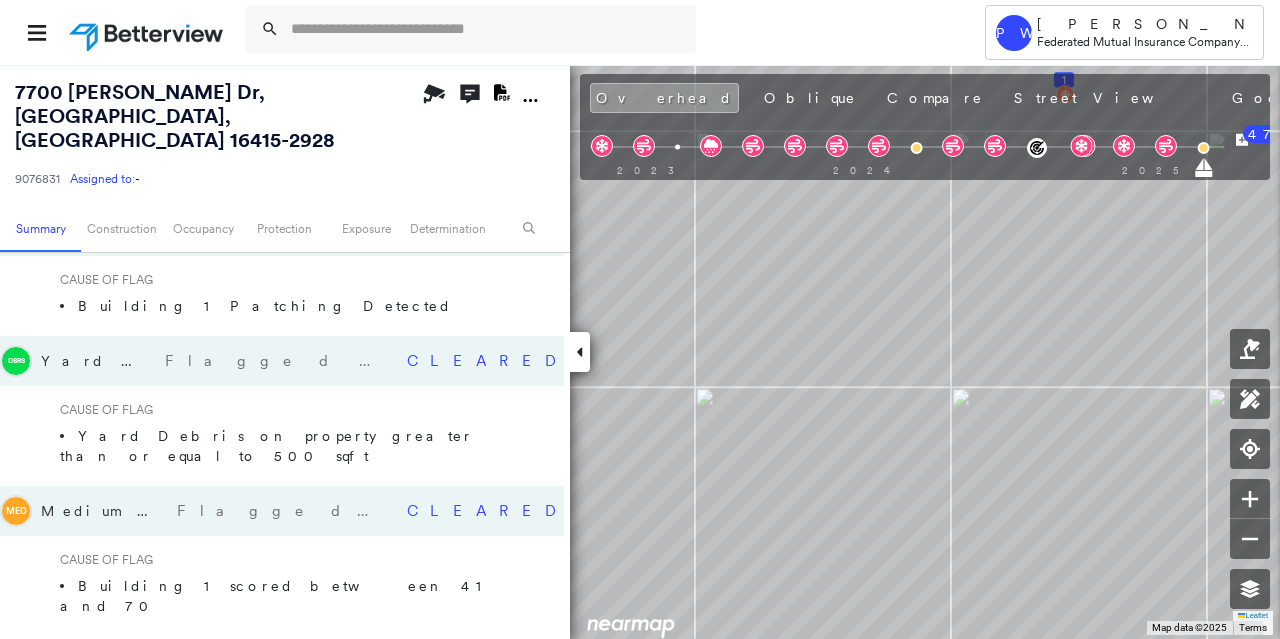 click 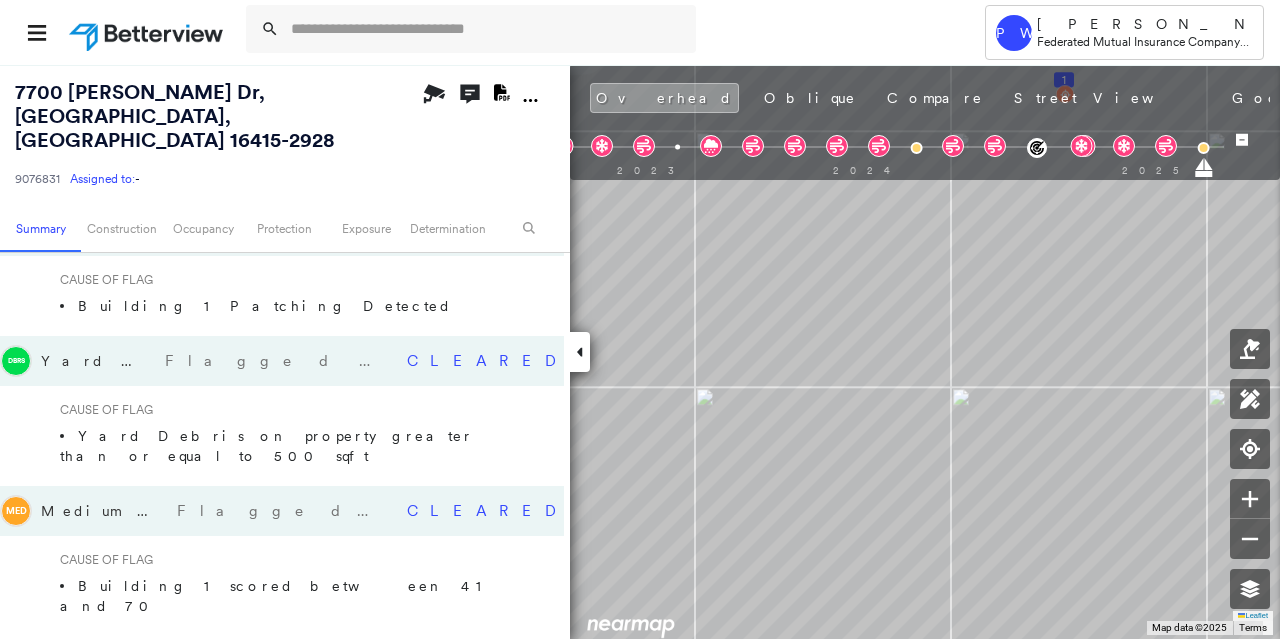click 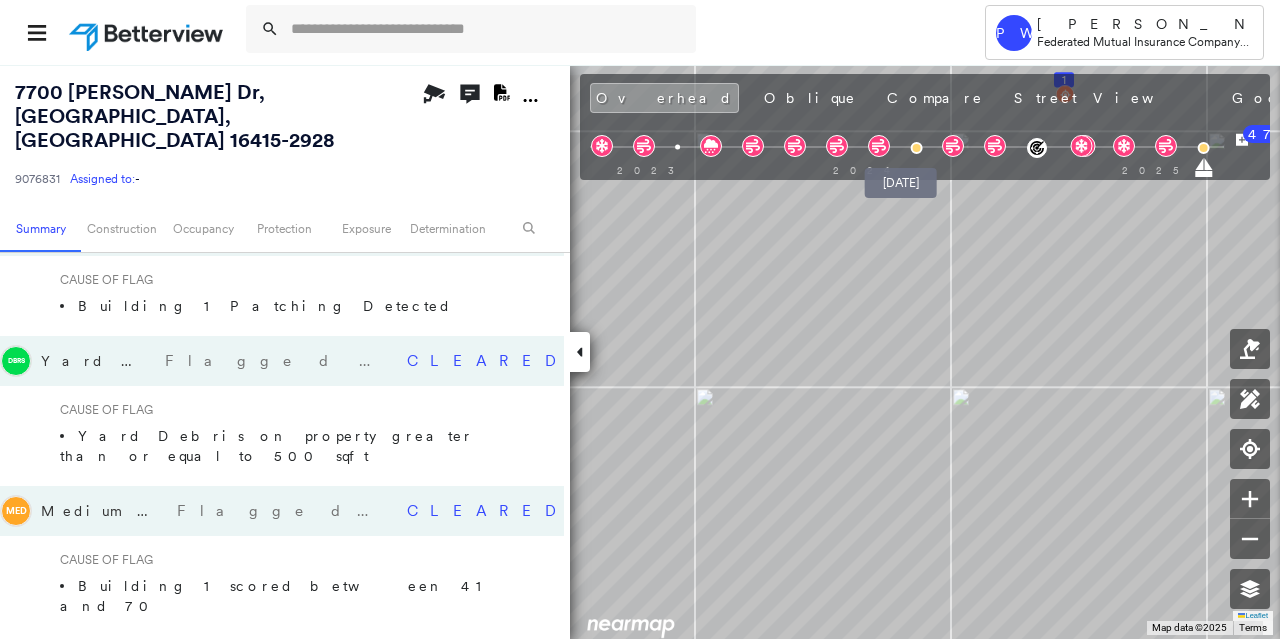 click at bounding box center [916, 148] 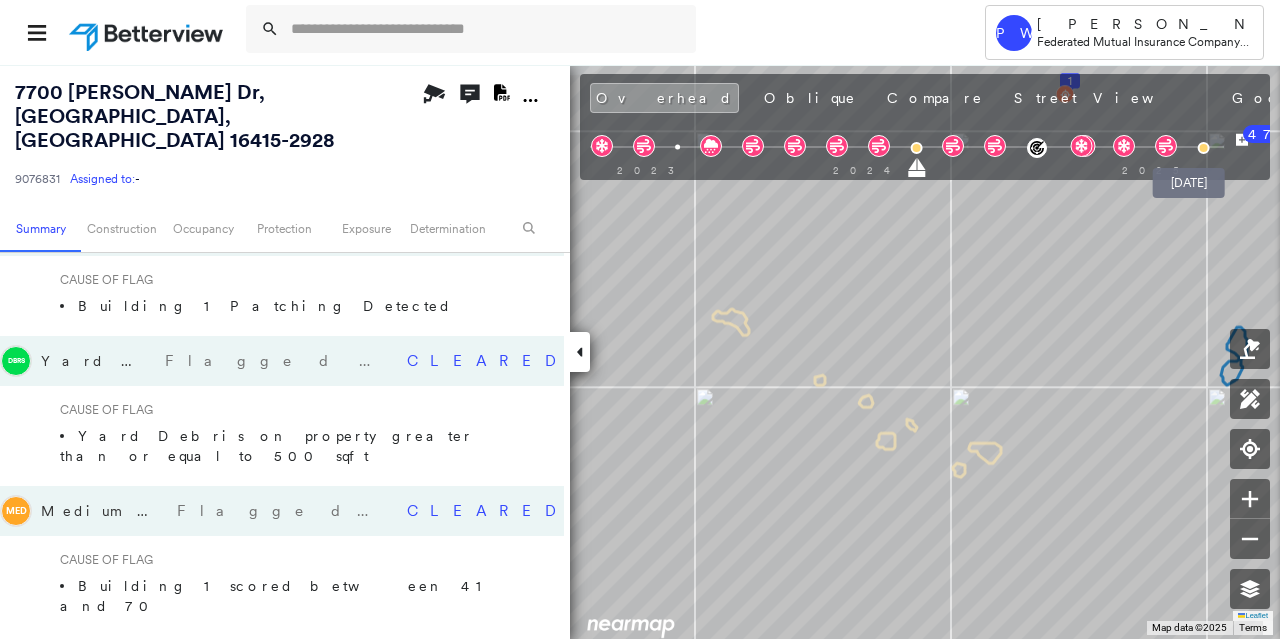 click at bounding box center [1203, 148] 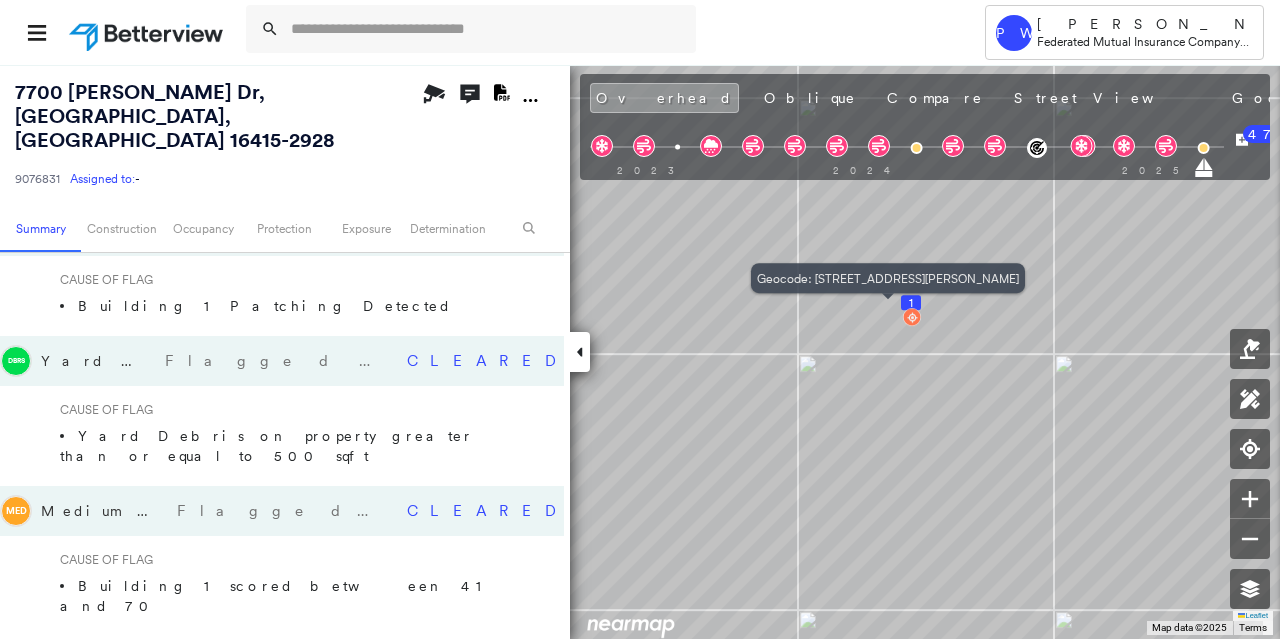 click 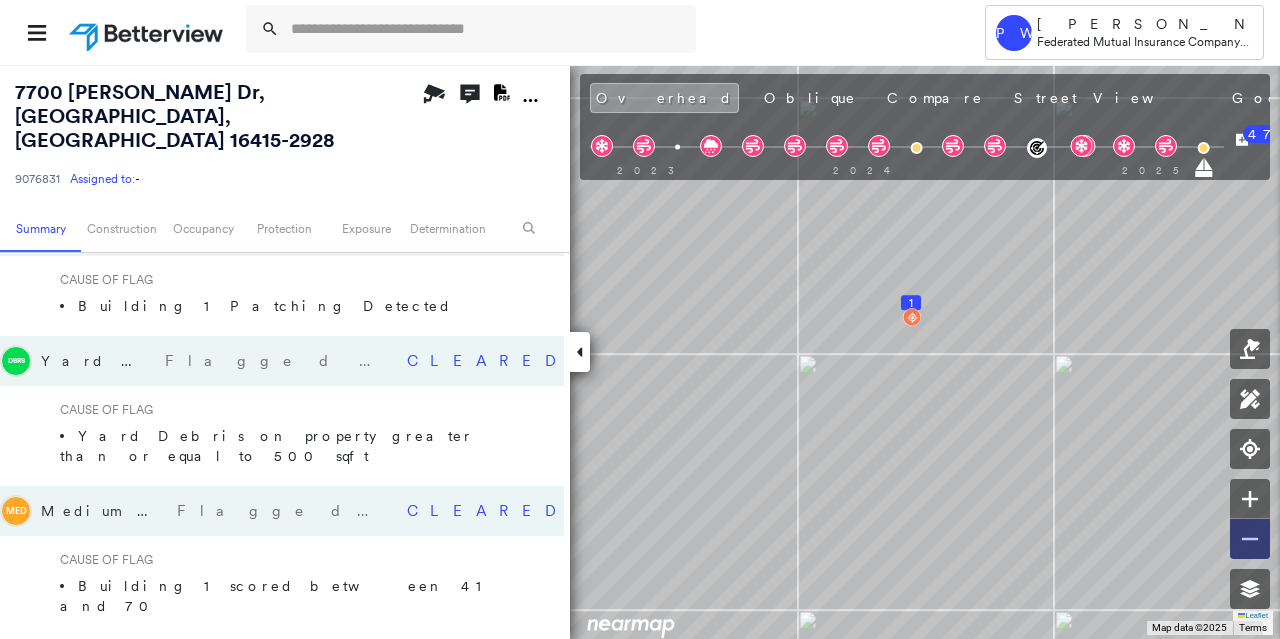 click 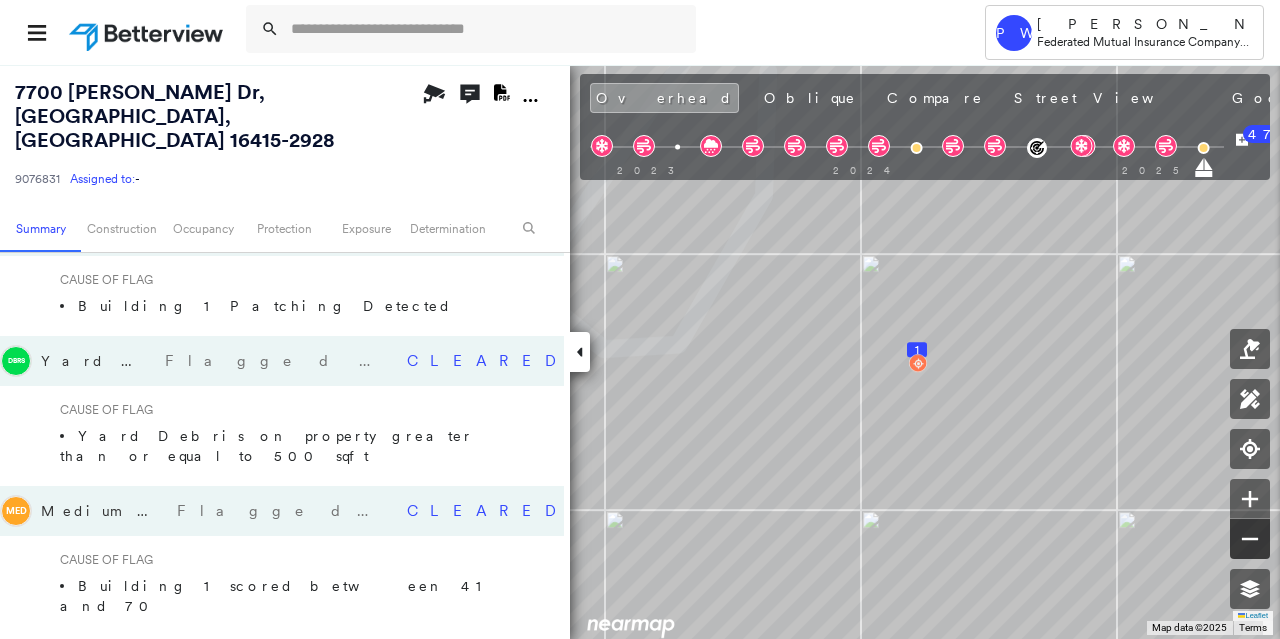 click 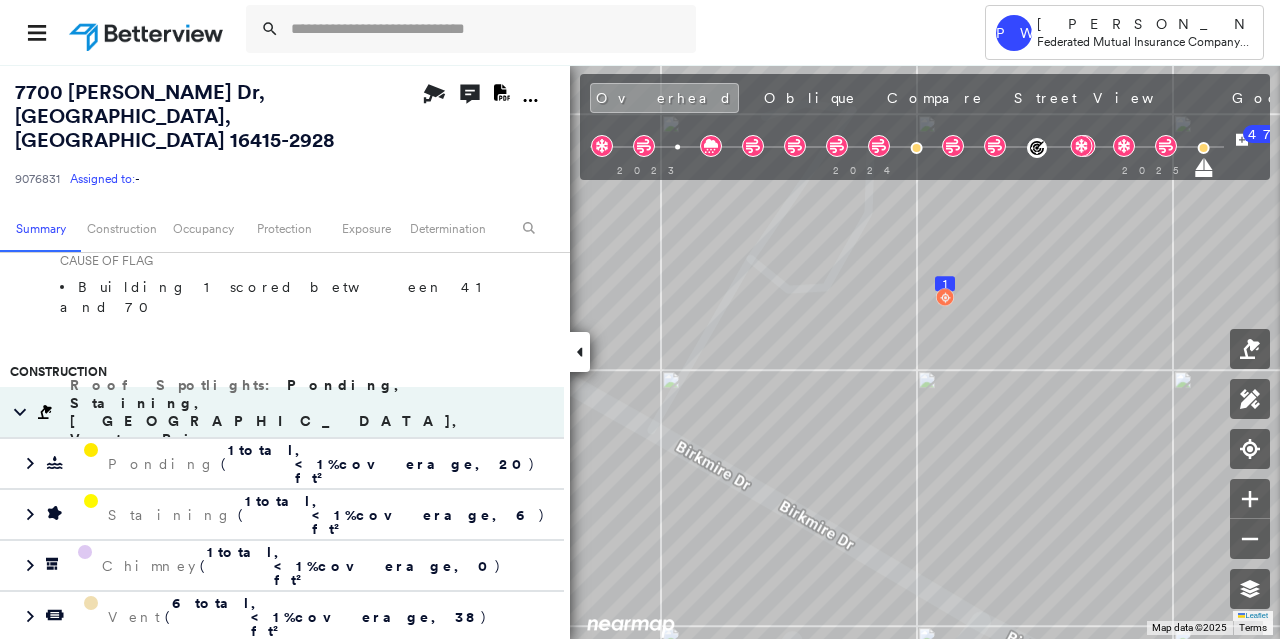 scroll, scrollTop: 990, scrollLeft: 0, axis: vertical 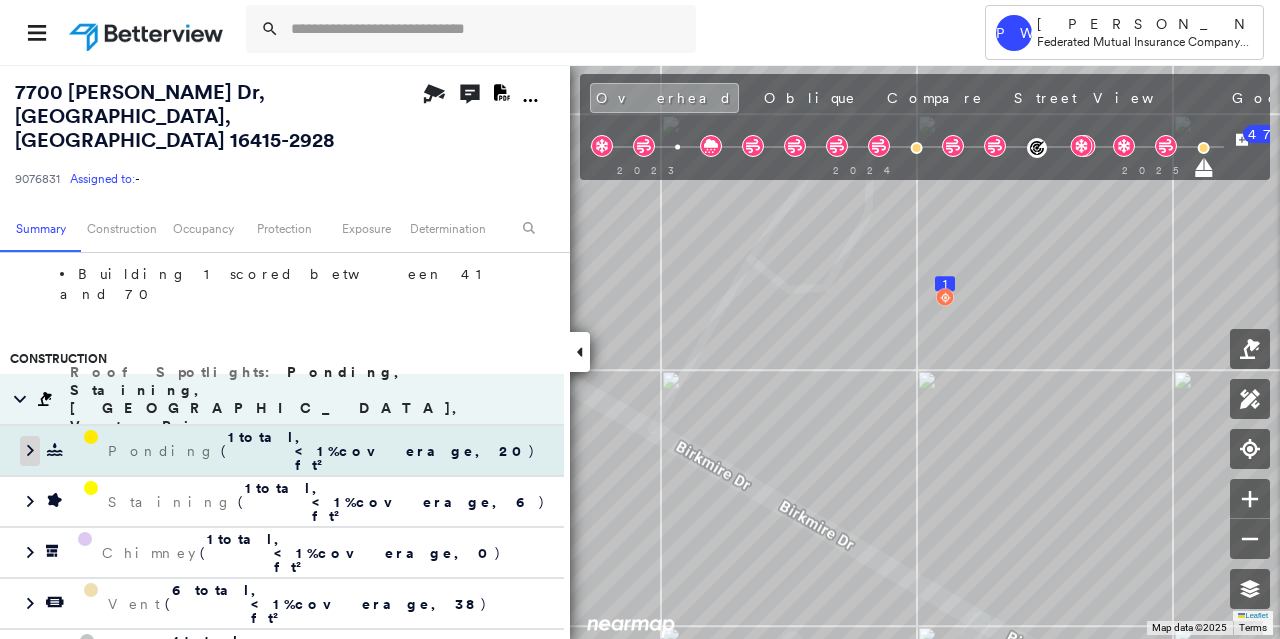 click 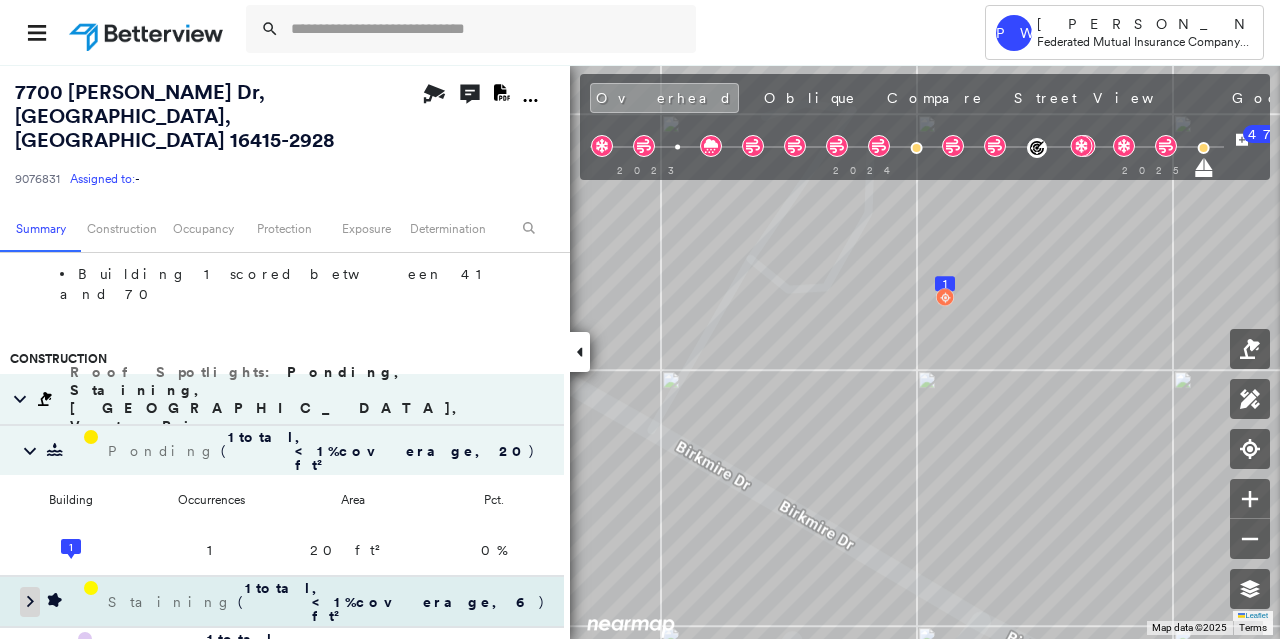 click at bounding box center (30, 602) 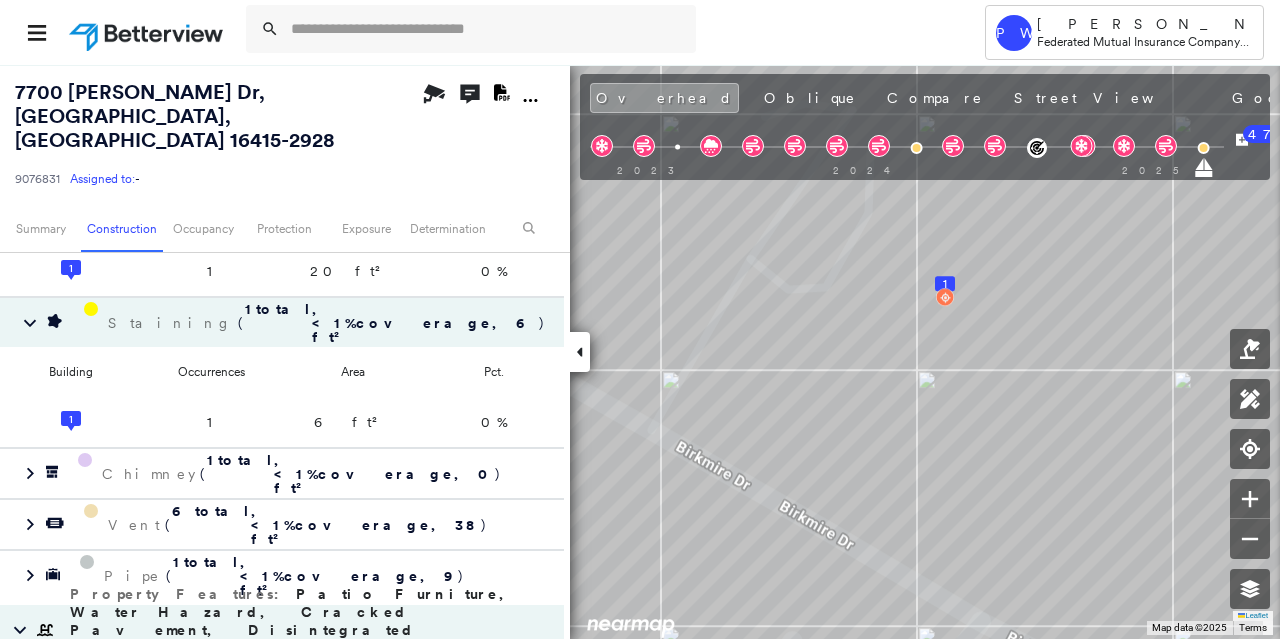scroll, scrollTop: 1273, scrollLeft: 0, axis: vertical 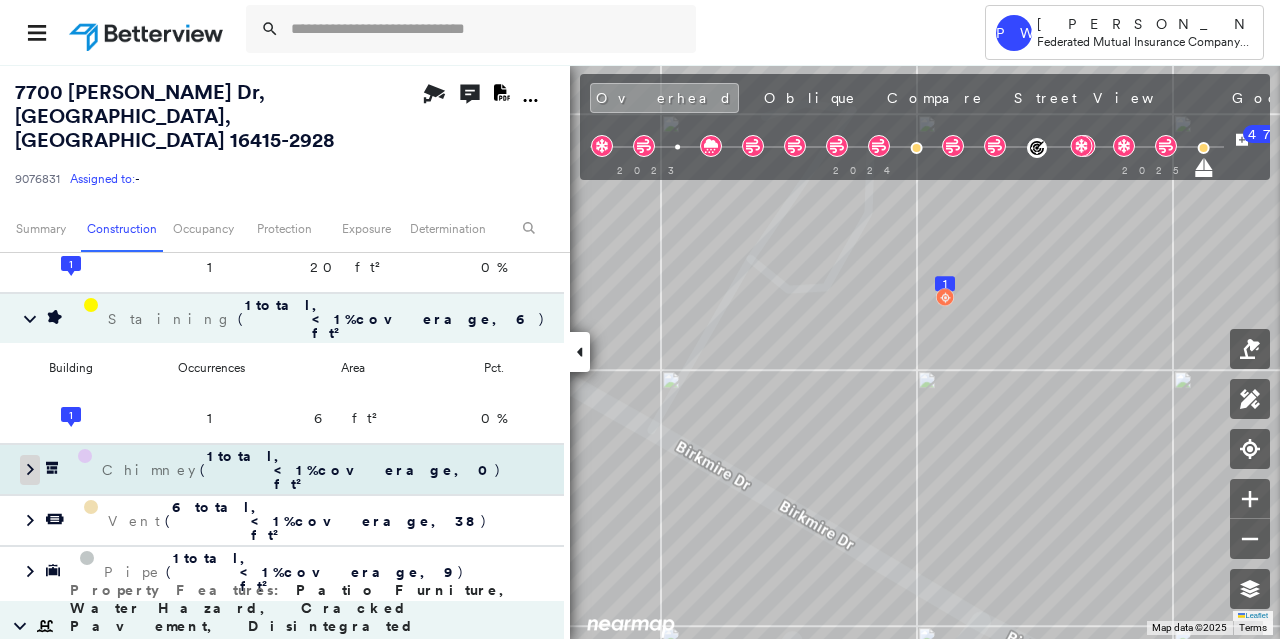 click 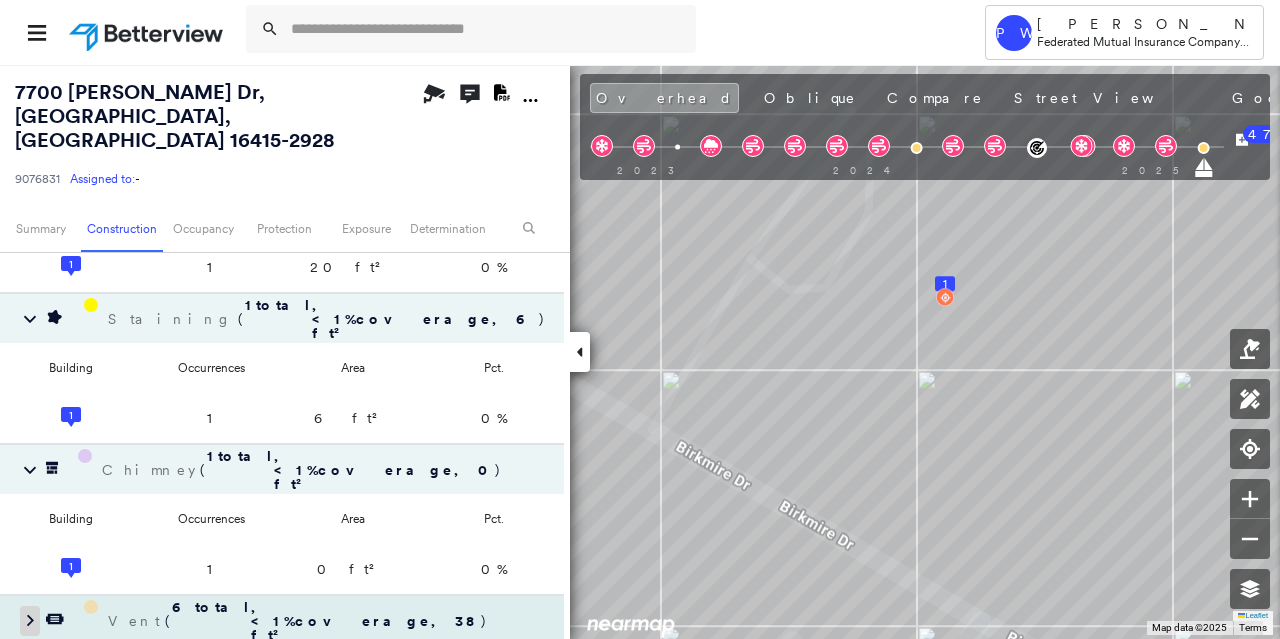 click 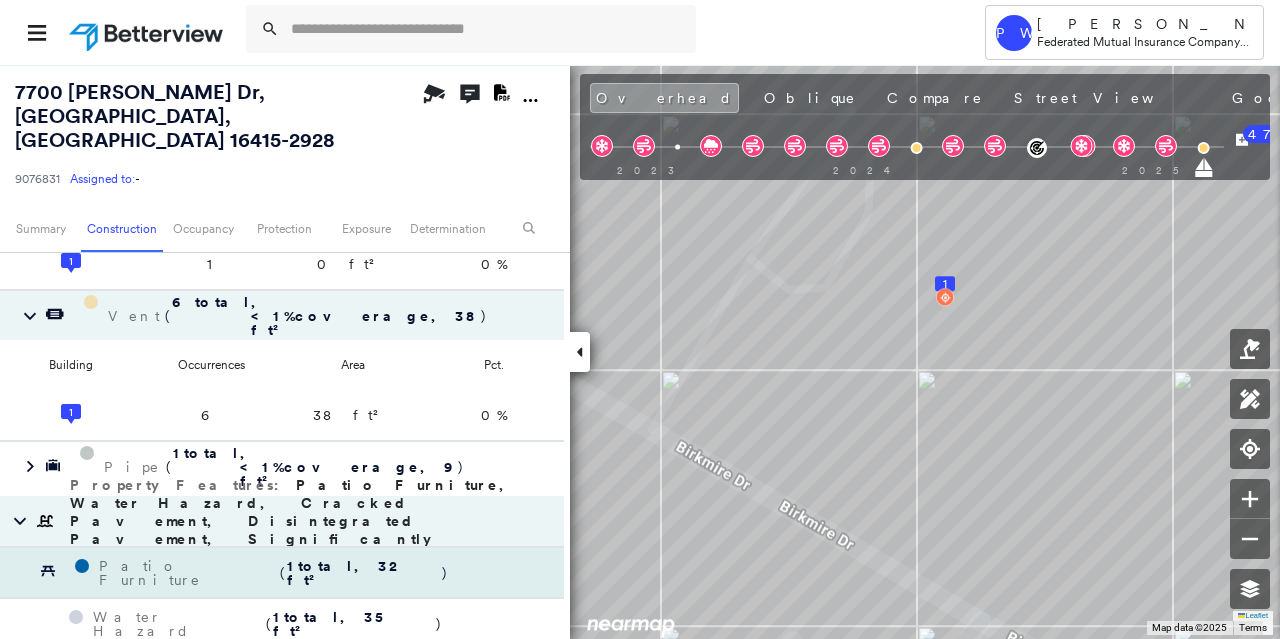 scroll, scrollTop: 1592, scrollLeft: 0, axis: vertical 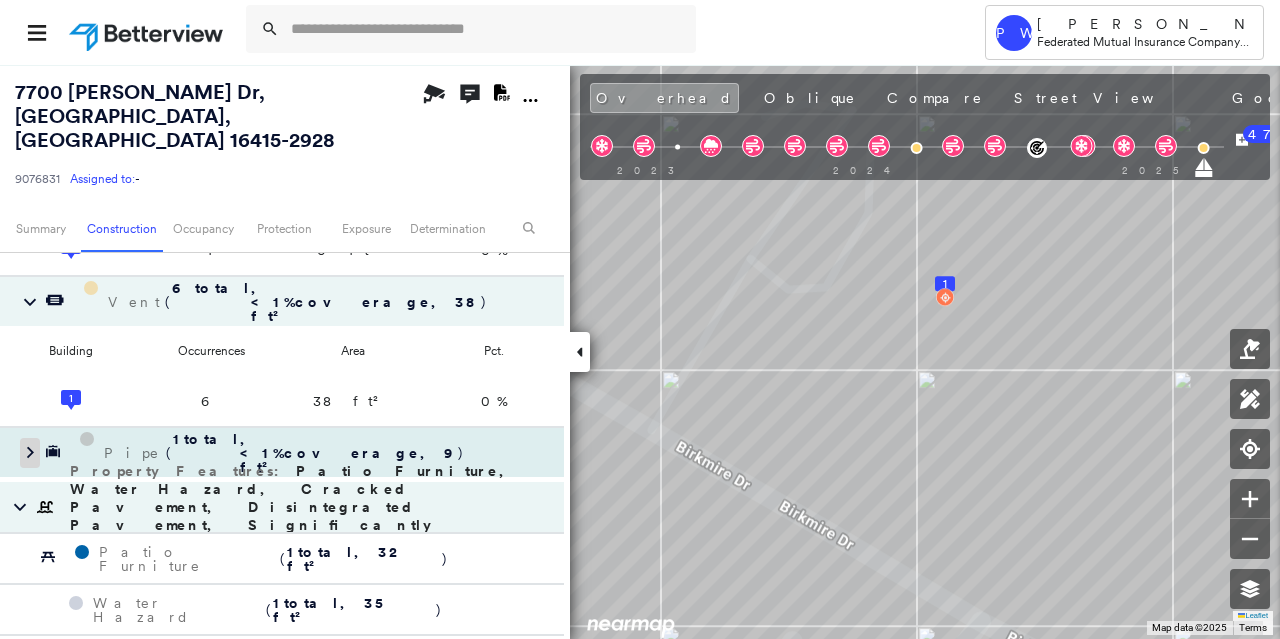 click at bounding box center [30, 453] 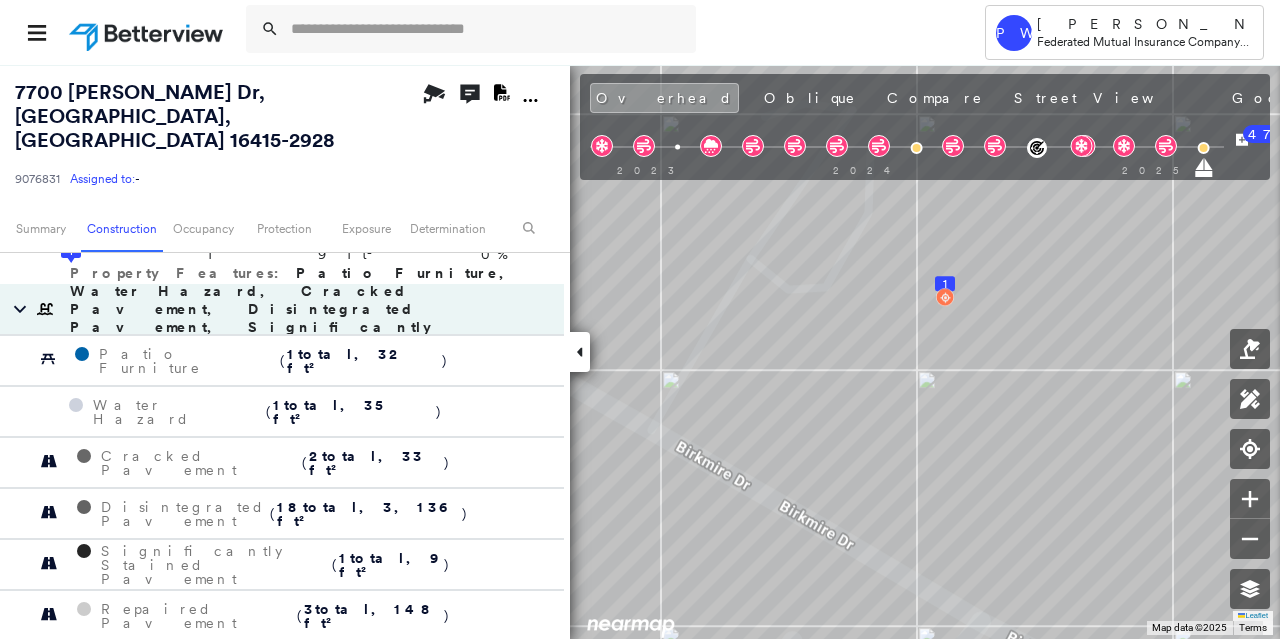 scroll, scrollTop: 1900, scrollLeft: 0, axis: vertical 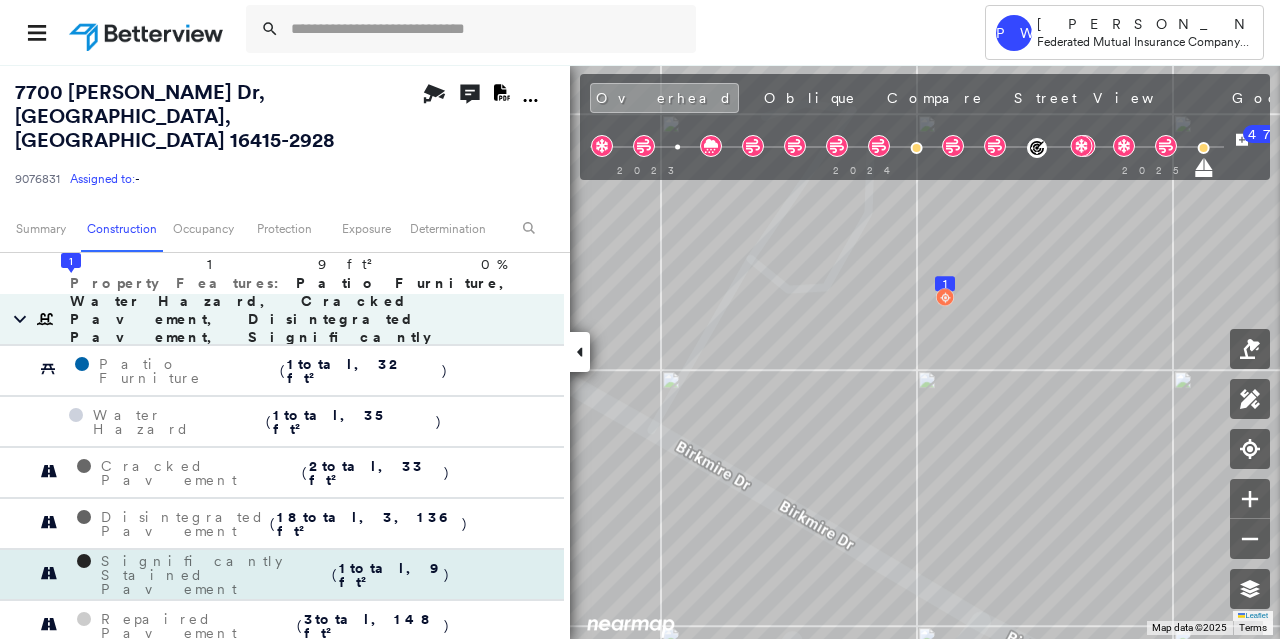click on "Significantly Stained Pavement ( 1  total, 9 ft² )" at bounding box center [282, 575] 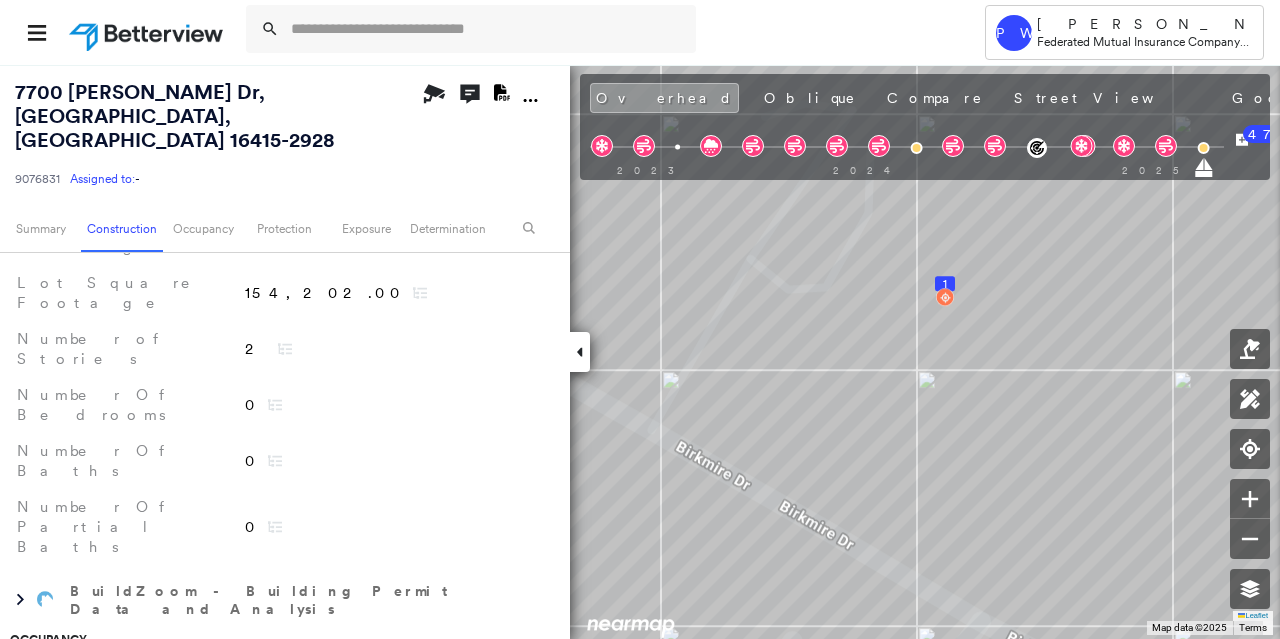 scroll, scrollTop: 2538, scrollLeft: 0, axis: vertical 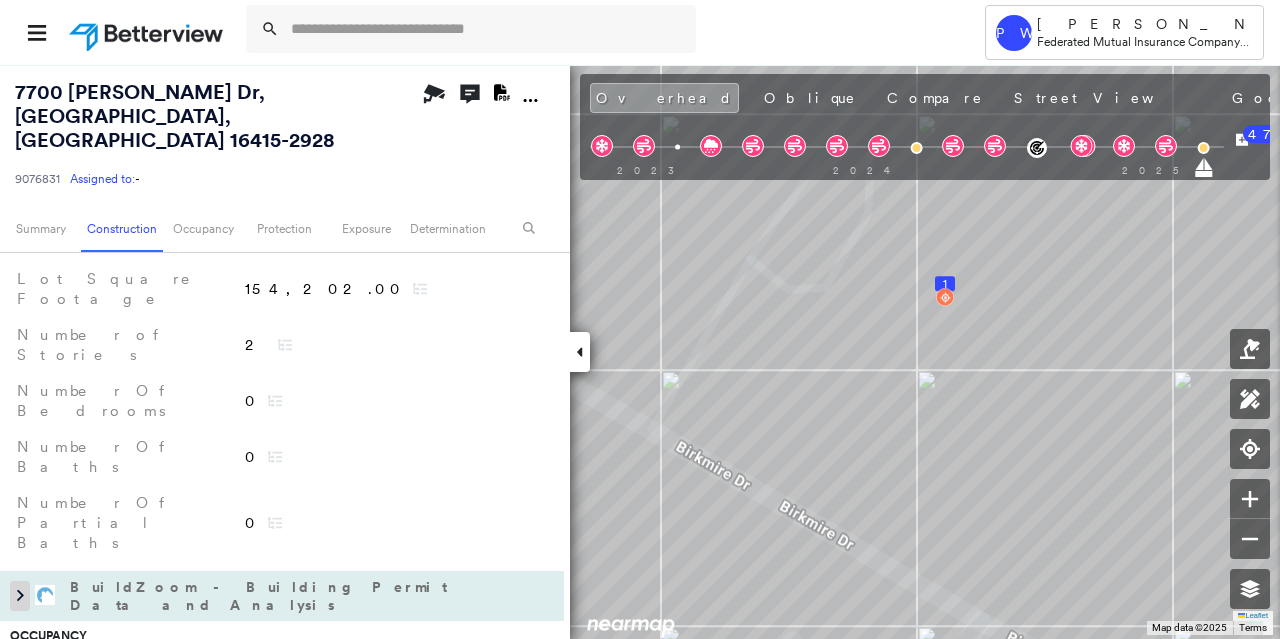 click 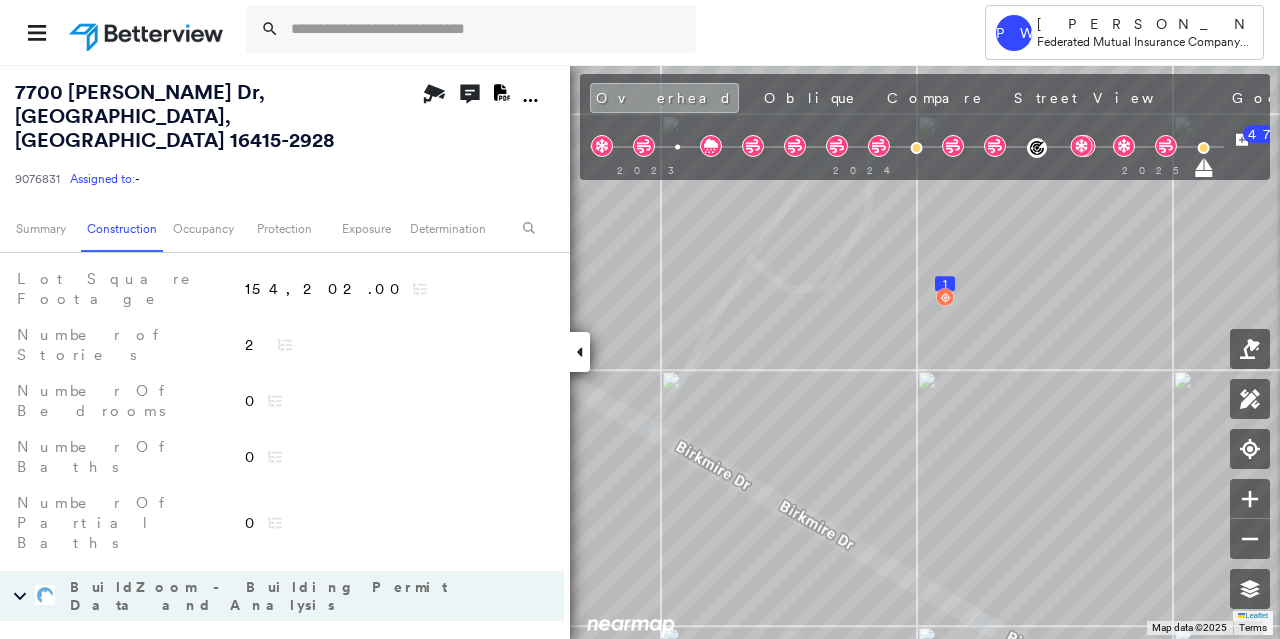 click 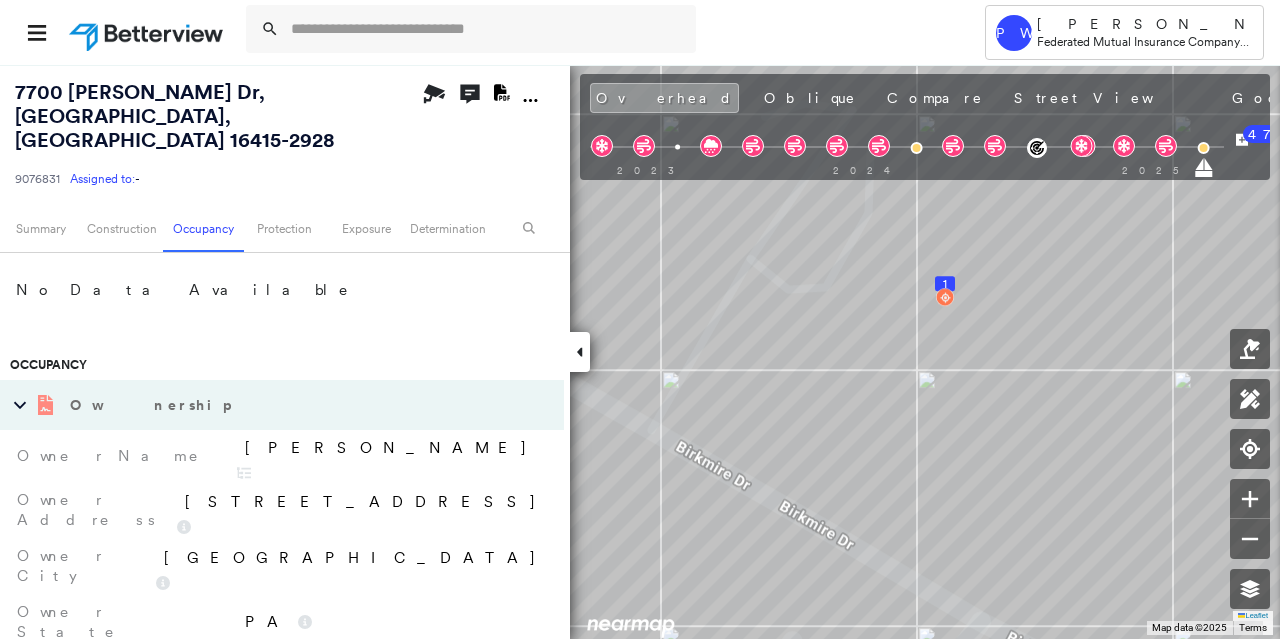 scroll, scrollTop: 2930, scrollLeft: 0, axis: vertical 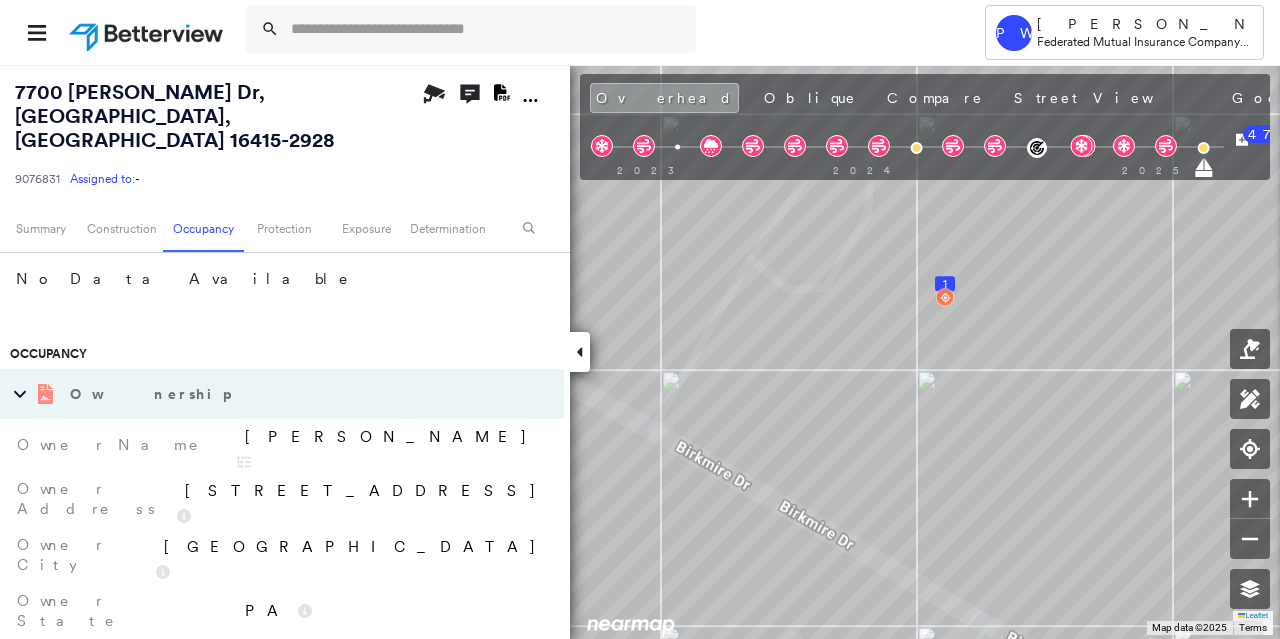 click 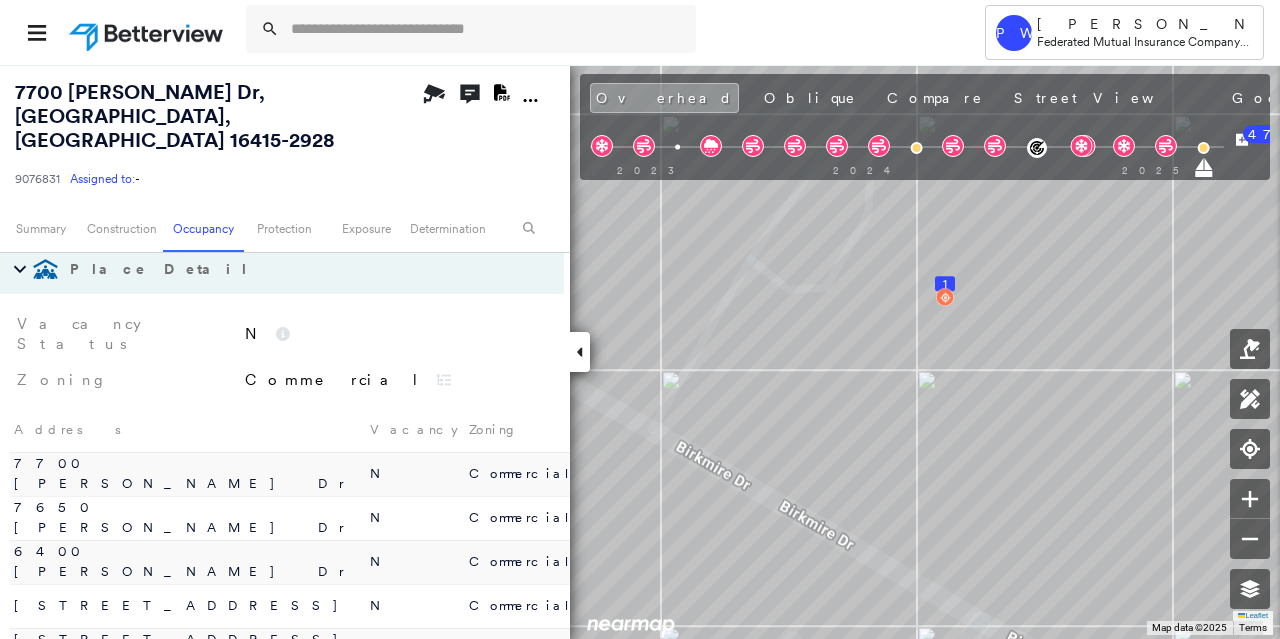scroll, scrollTop: 3489, scrollLeft: 0, axis: vertical 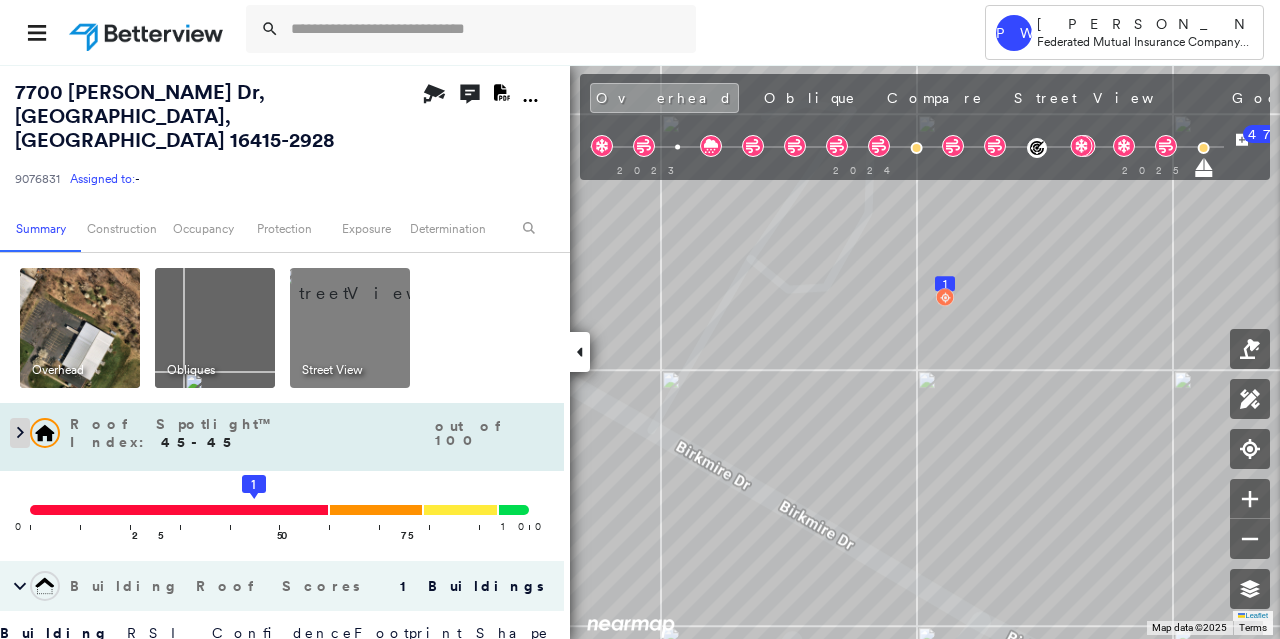 click at bounding box center [20, 433] 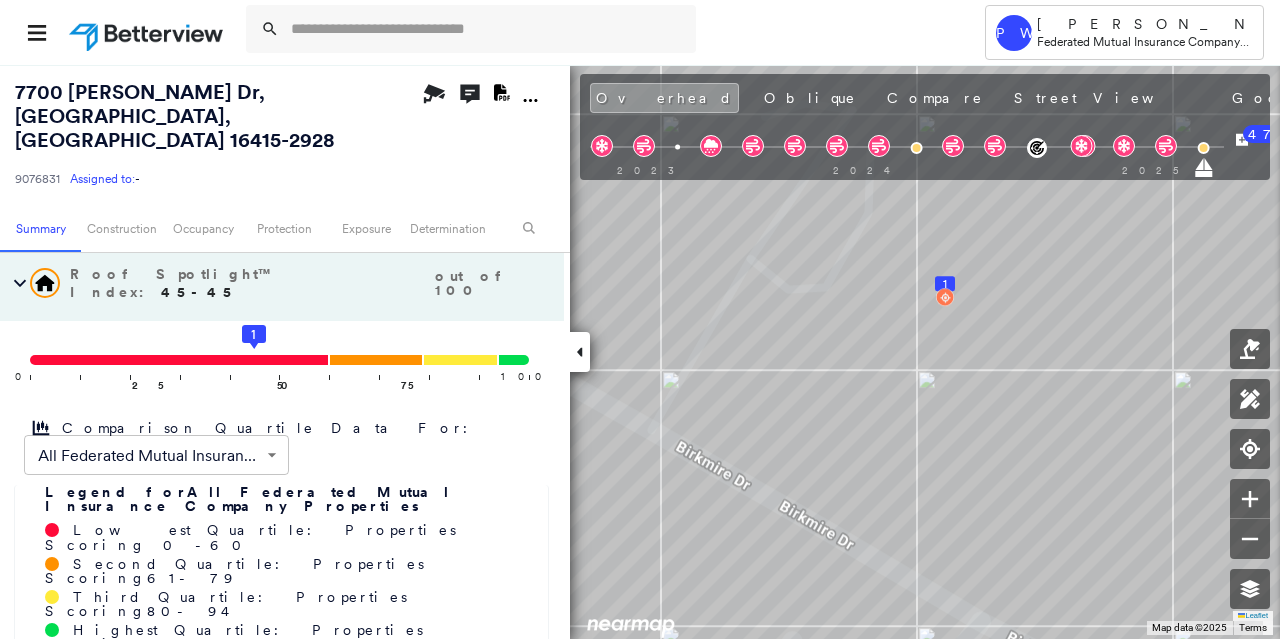 scroll, scrollTop: 172, scrollLeft: 0, axis: vertical 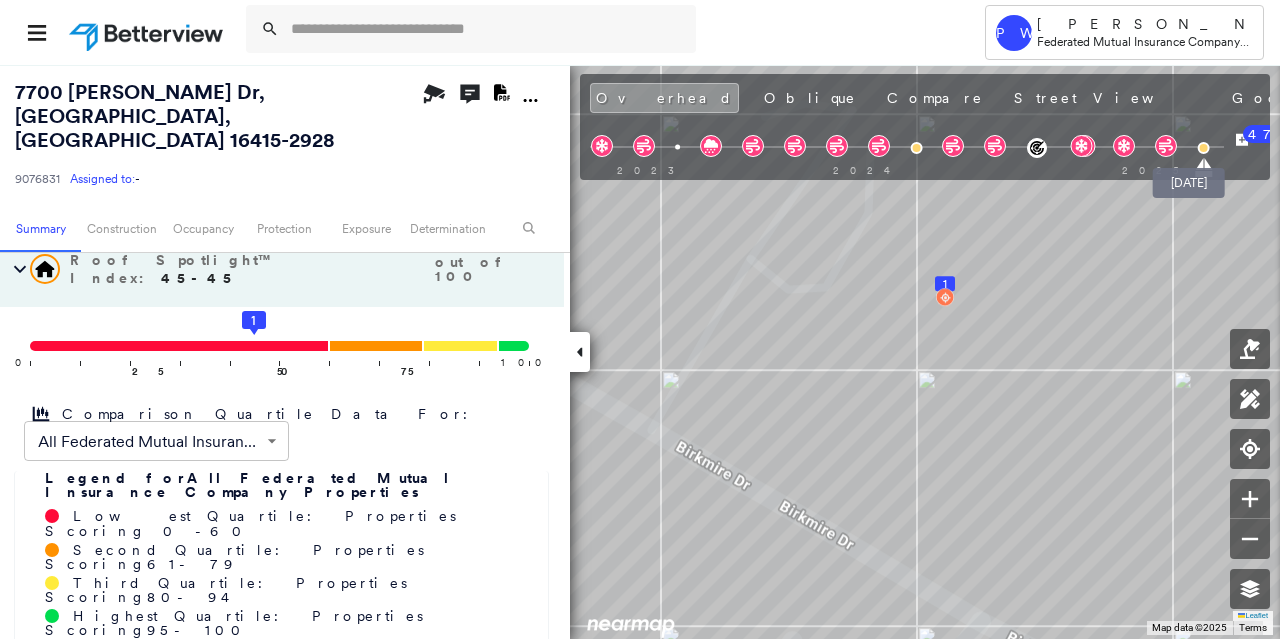 click at bounding box center [1203, 148] 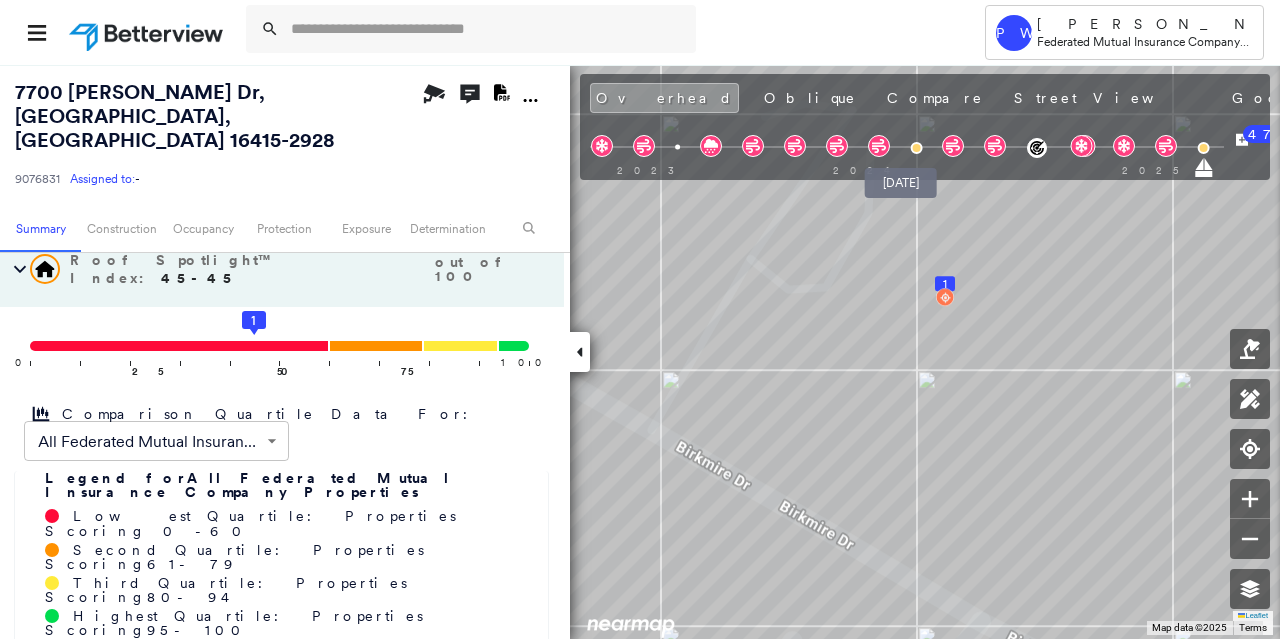 click at bounding box center [916, 148] 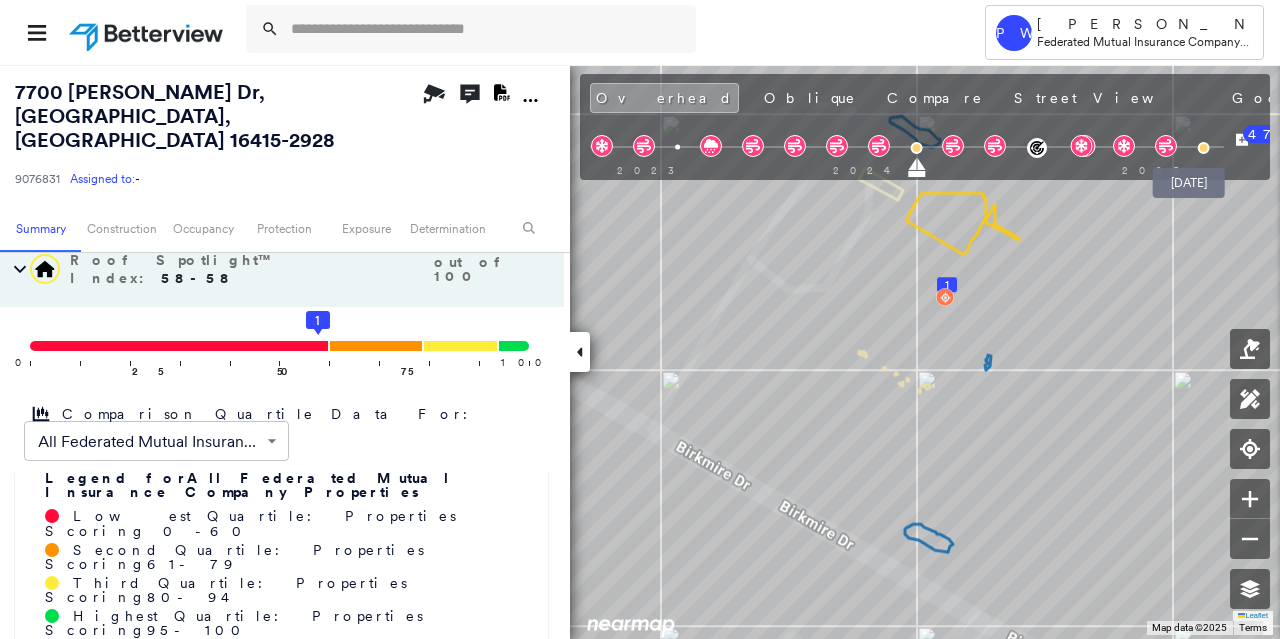 click at bounding box center (1203, 148) 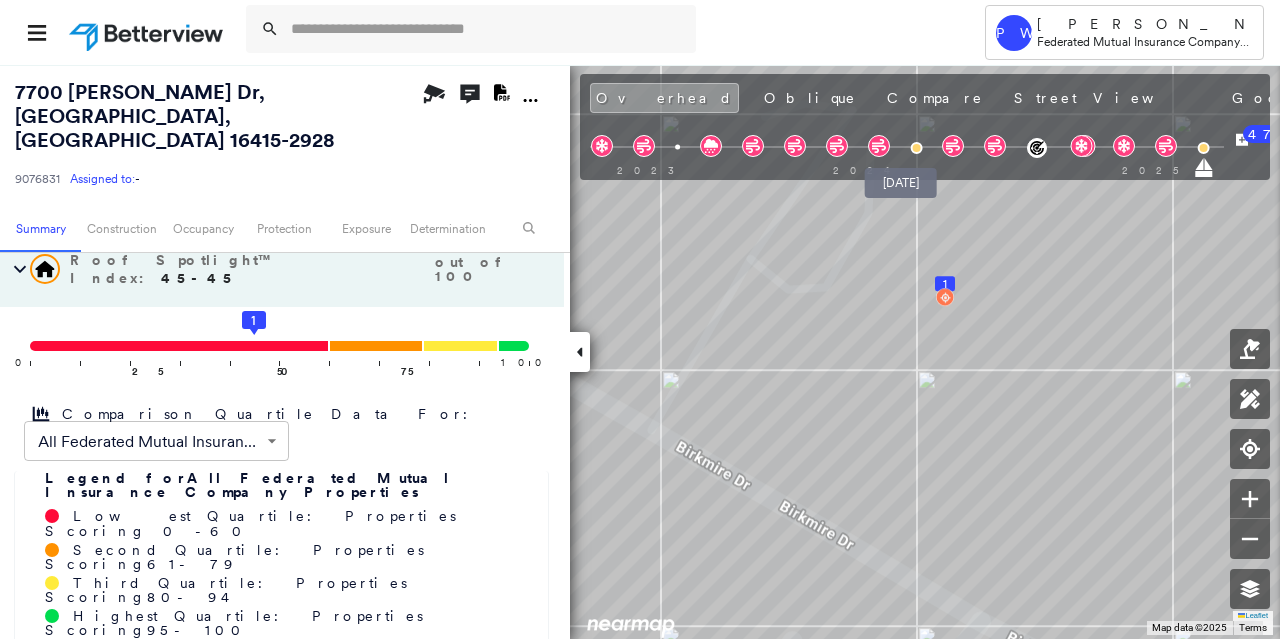 click at bounding box center (916, 148) 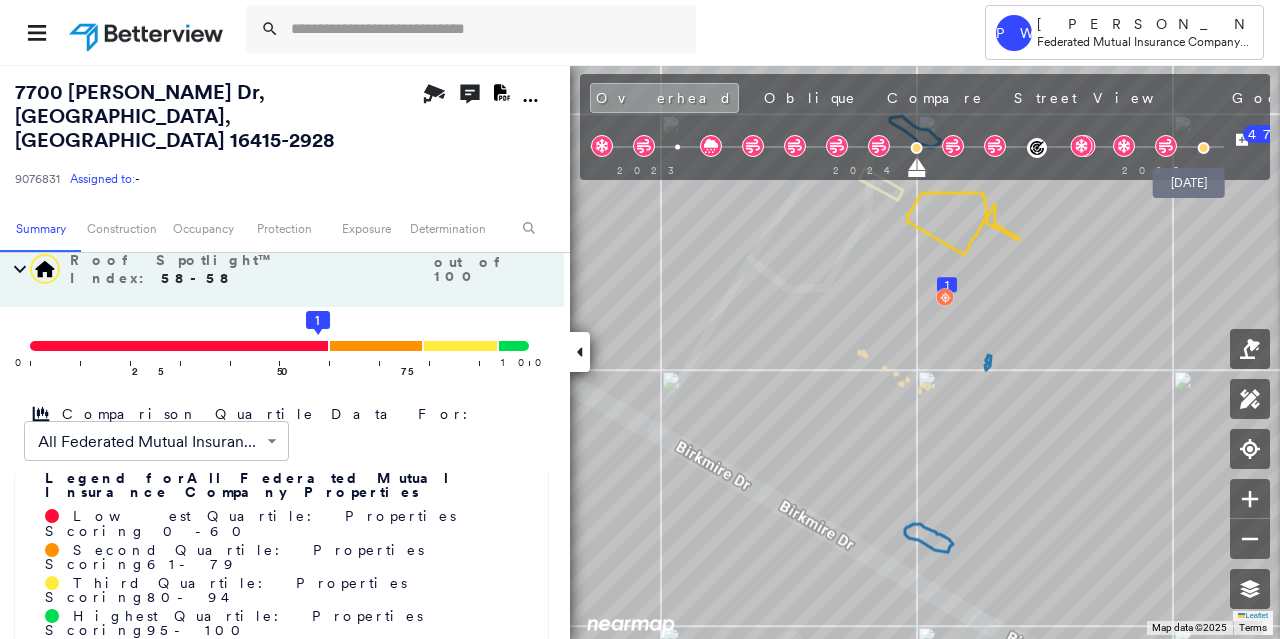 click at bounding box center (1203, 148) 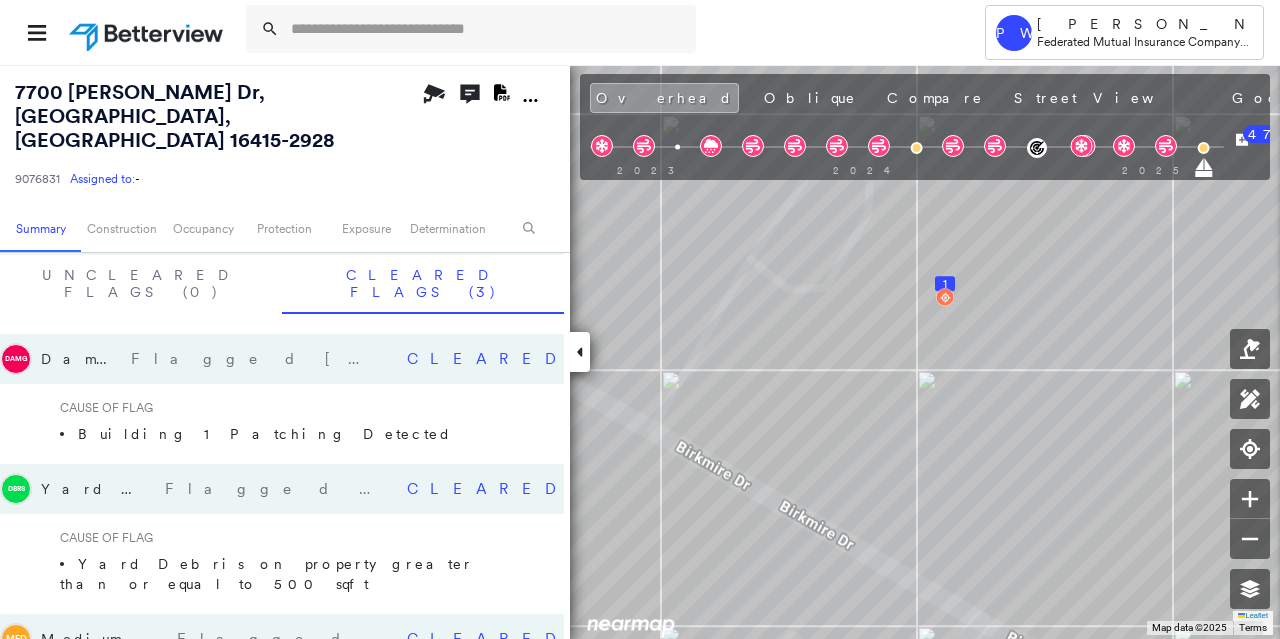 scroll, scrollTop: 854, scrollLeft: 0, axis: vertical 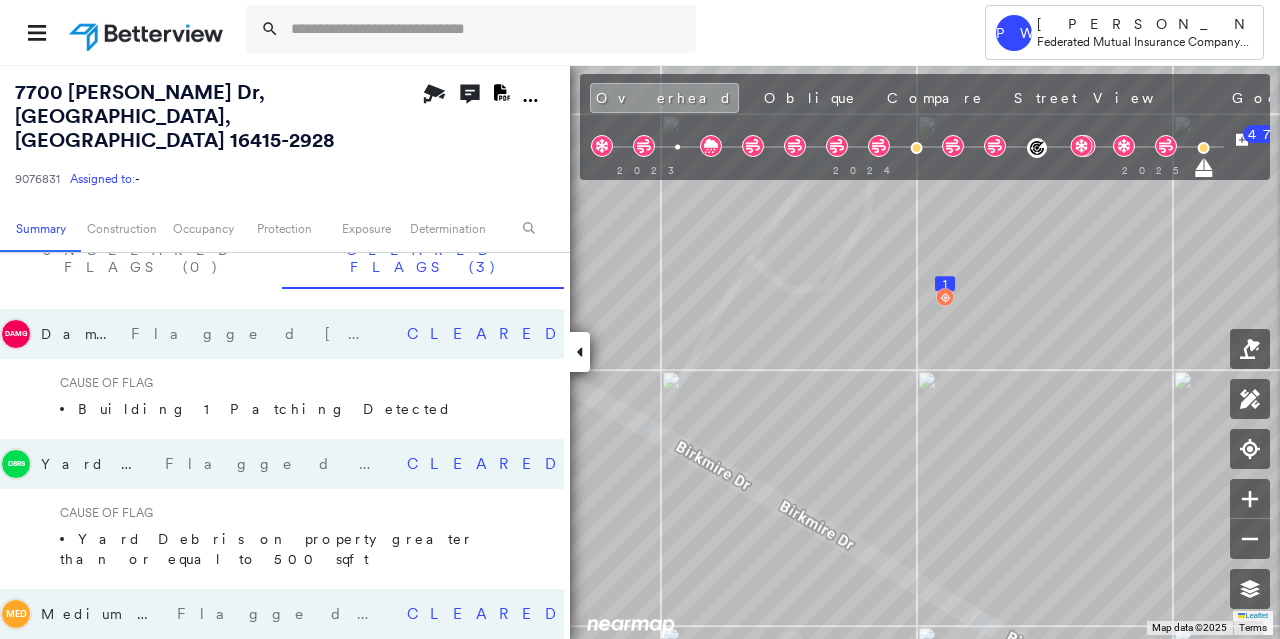 click on "DBRS Yard Debris Flagged [DATE] Cleared" at bounding box center (282, 463) 